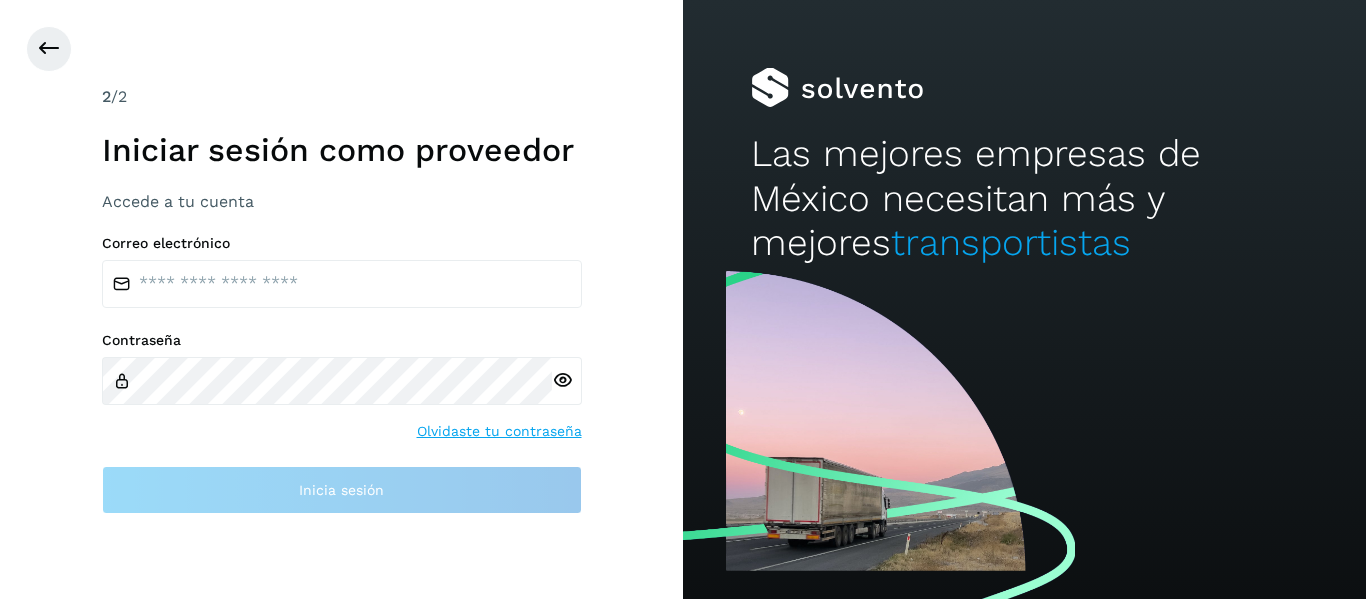 scroll, scrollTop: 0, scrollLeft: 0, axis: both 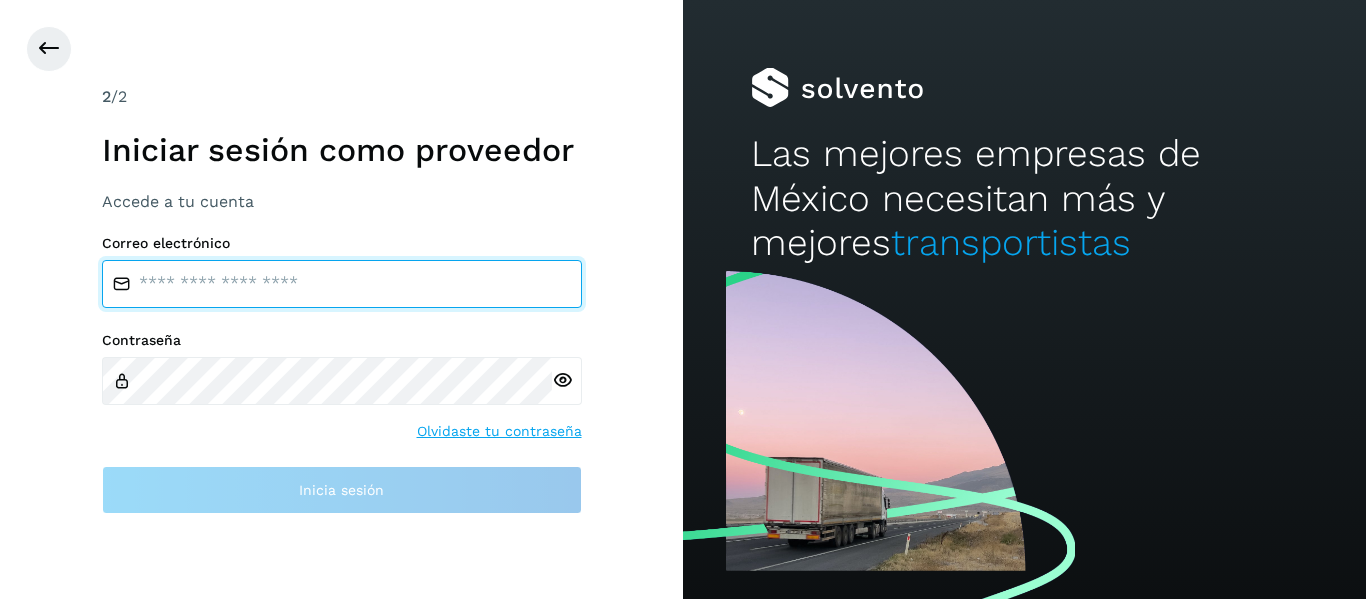 type on "**********" 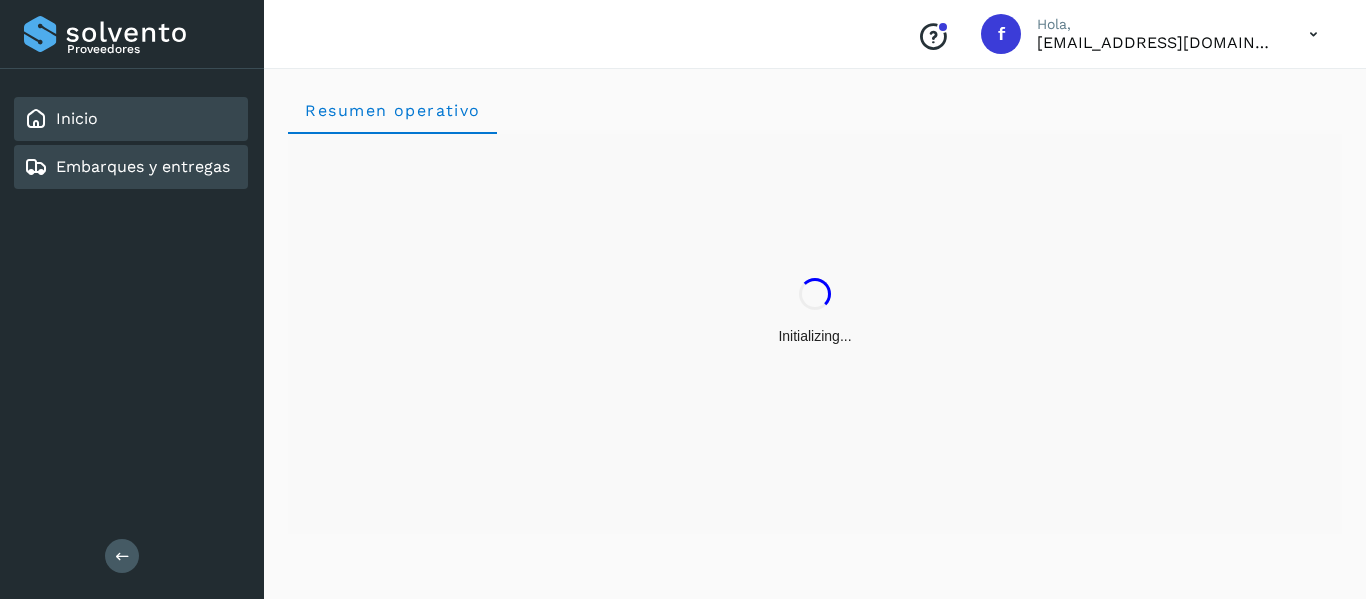 click on "Embarques y entregas" at bounding box center [143, 166] 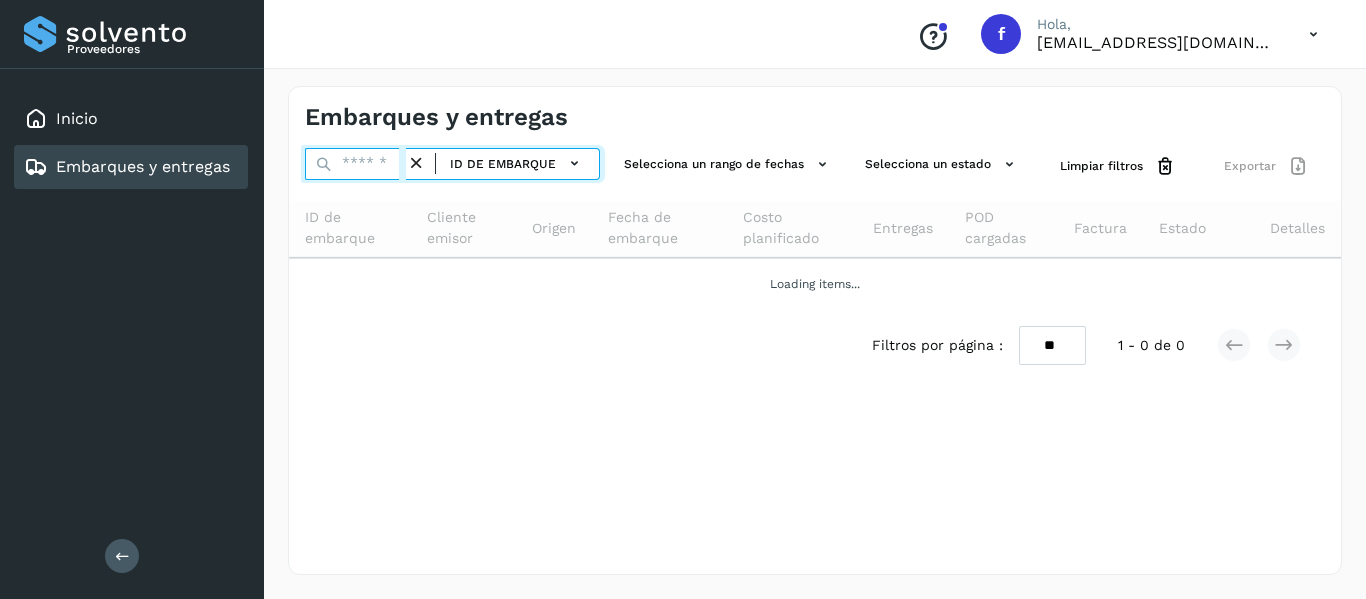 click at bounding box center (355, 164) 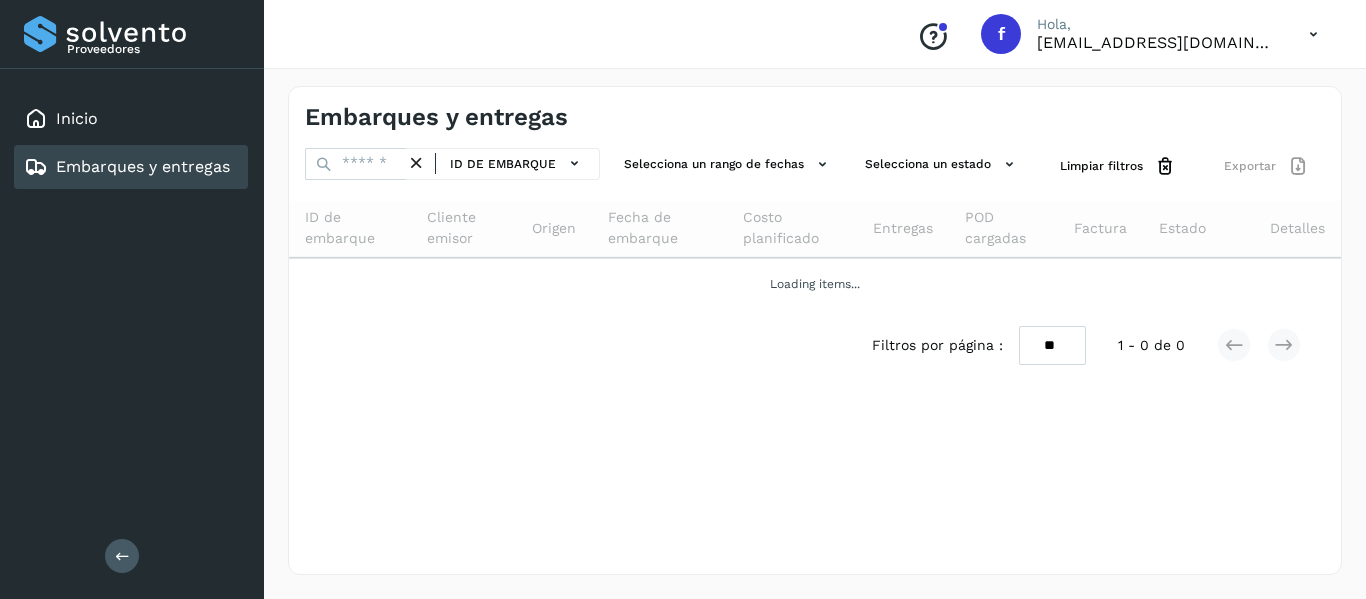 click on "Embarques y entregas ID de embarque Selecciona un rango de fechas  Selecciona un estado Limpiar filtros Exportar ID de embarque Cliente emisor Origen Fecha de embarque Costo planificado Entregas POD cargadas Factura Estado Detalles Loading items... Filtros por página : ** ** ** 1 - 0 de 0" at bounding box center (815, 330) 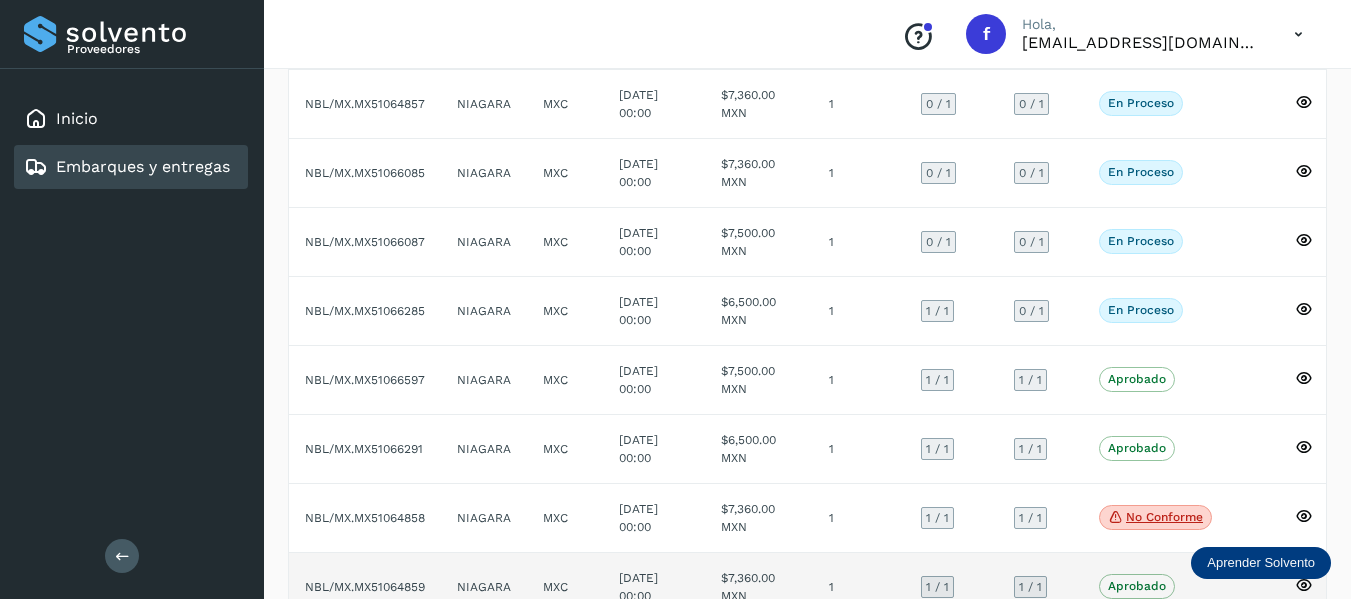 scroll, scrollTop: 258, scrollLeft: 0, axis: vertical 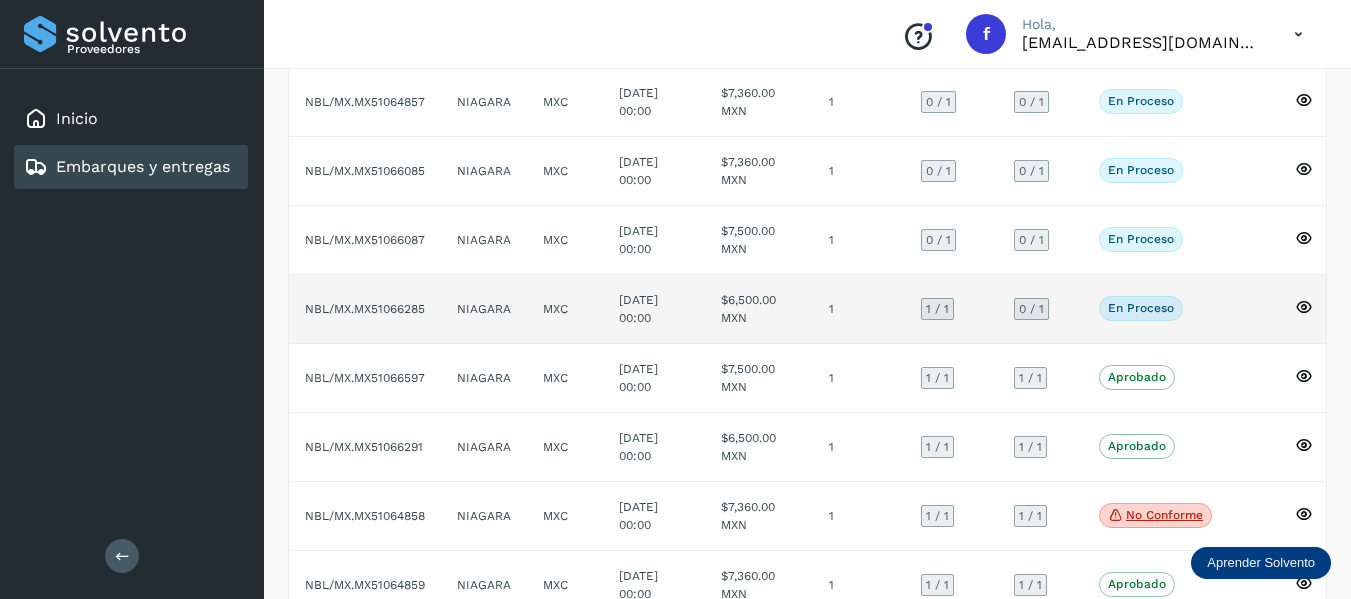 click on "En proceso
Verifica el estado de la factura o entregas asociadas a este embarque" 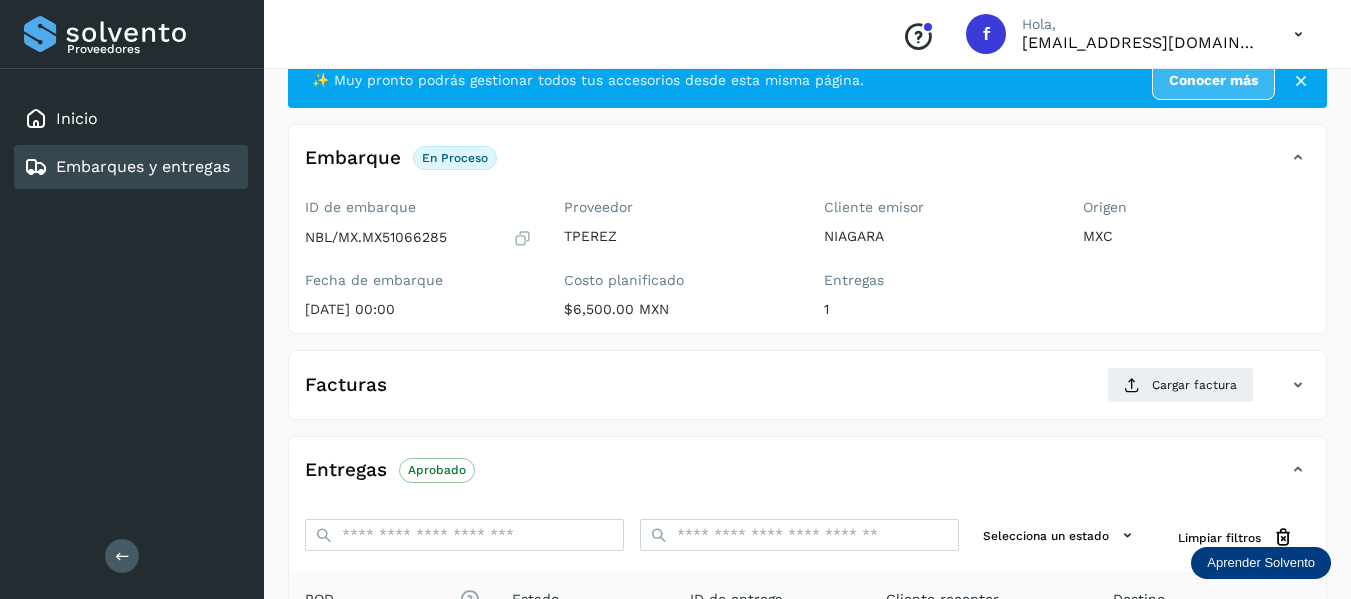 scroll, scrollTop: 58, scrollLeft: 0, axis: vertical 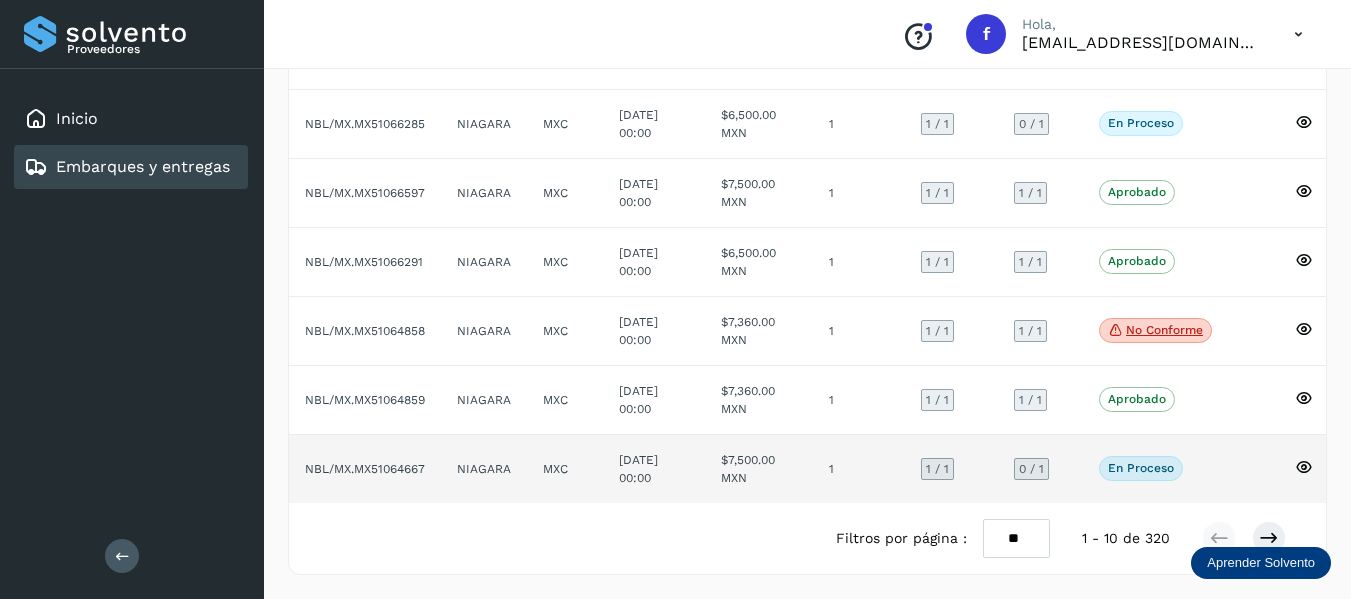 click on "0 / 1" 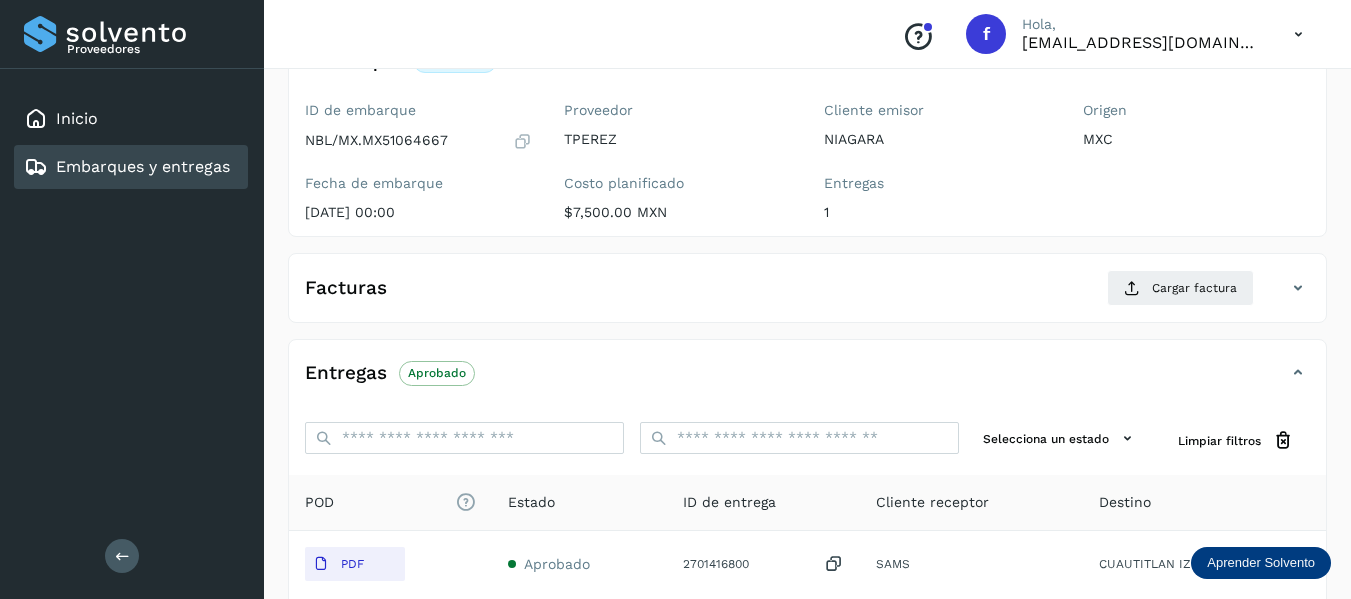 scroll, scrollTop: 150, scrollLeft: 0, axis: vertical 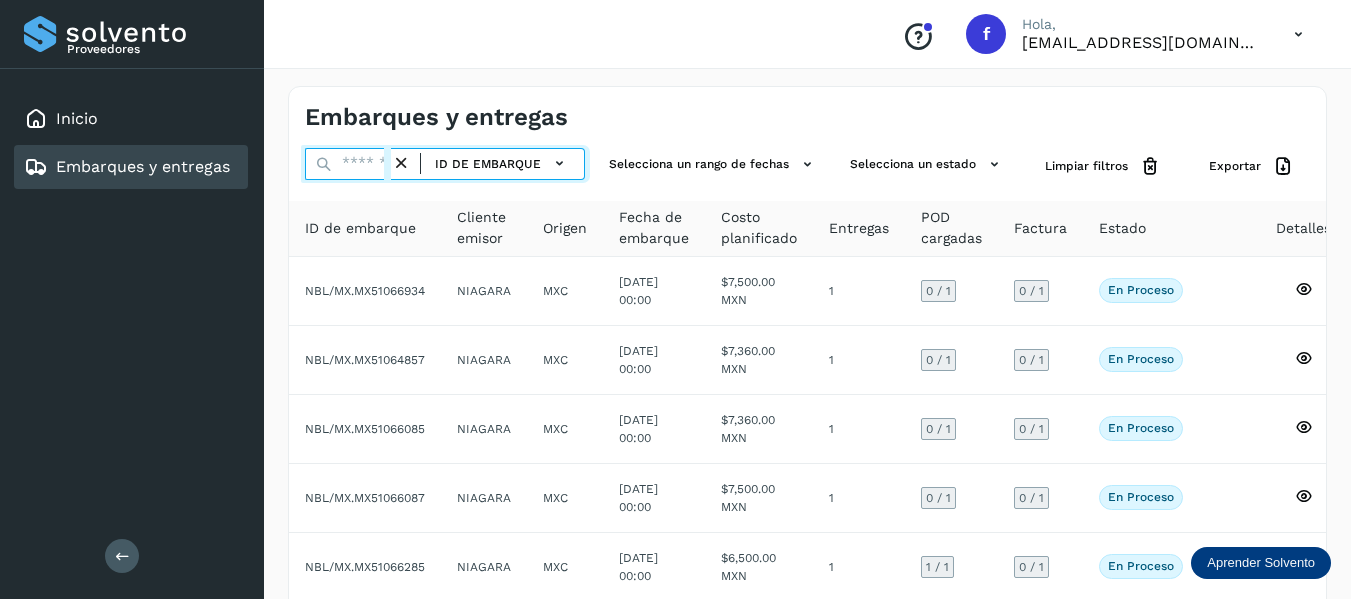 click at bounding box center (348, 164) 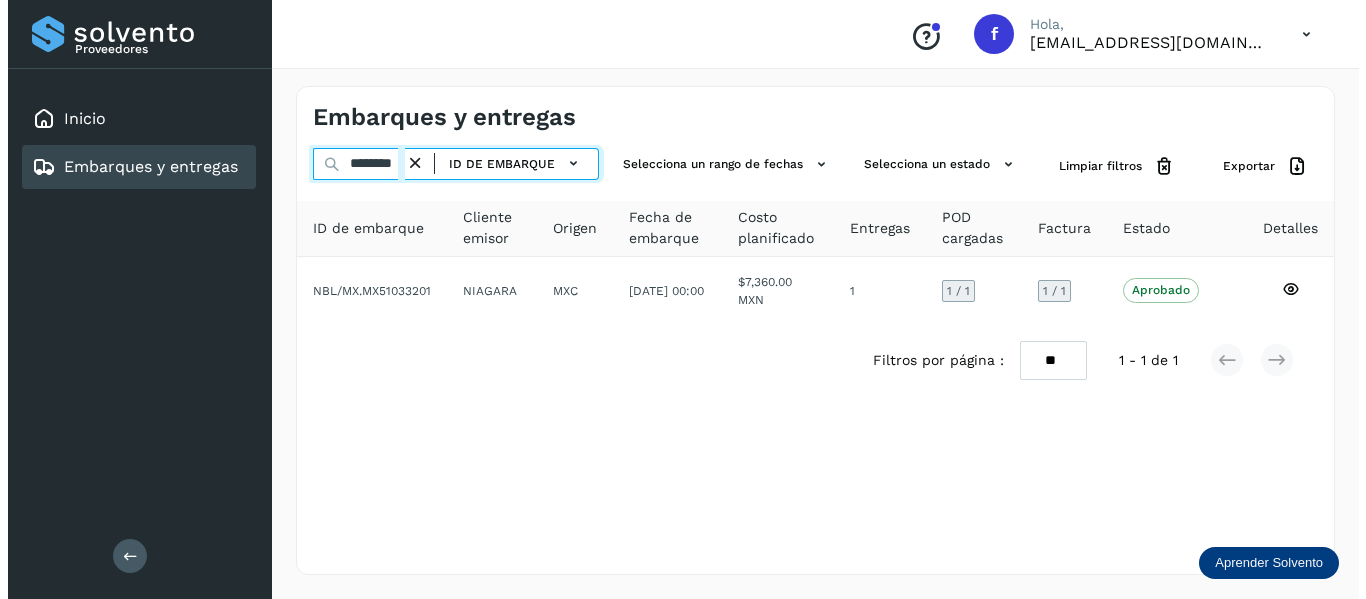 scroll, scrollTop: 0, scrollLeft: 0, axis: both 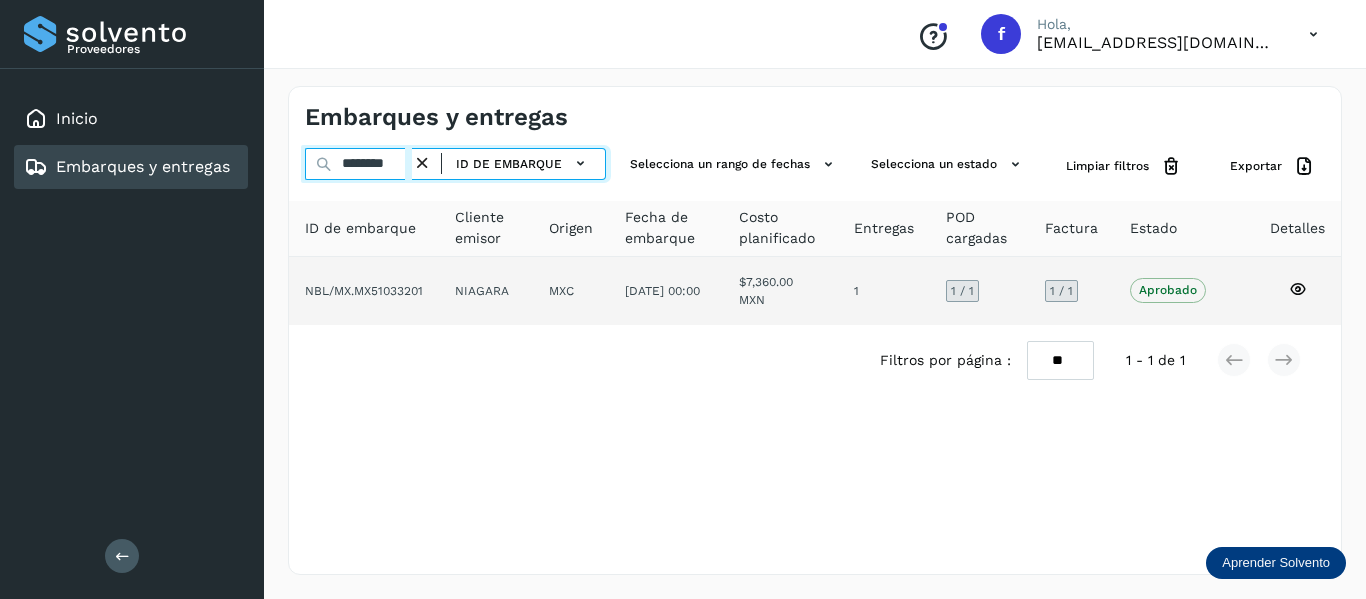 type on "********" 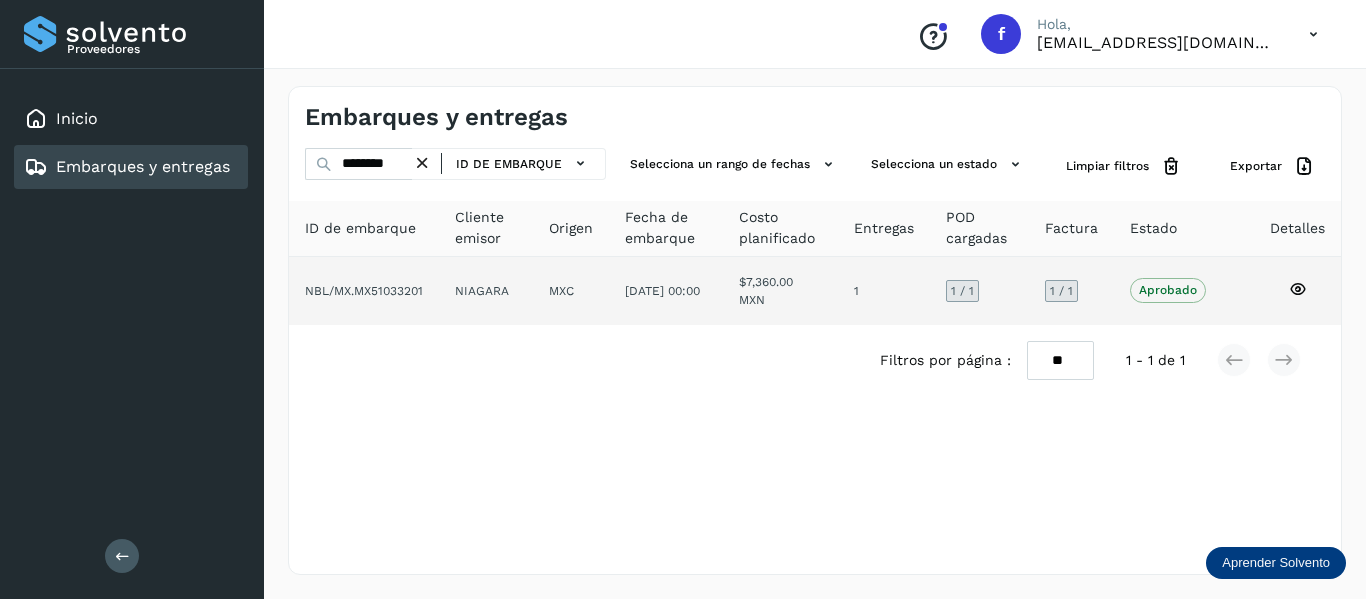 click 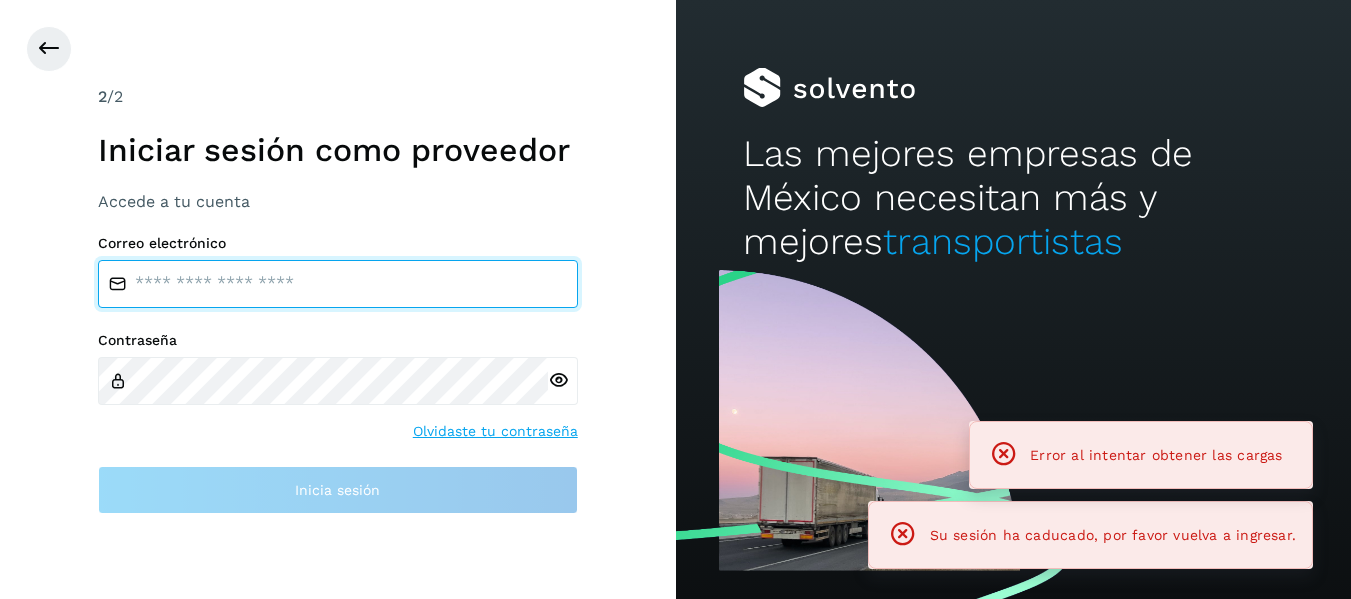 type on "**********" 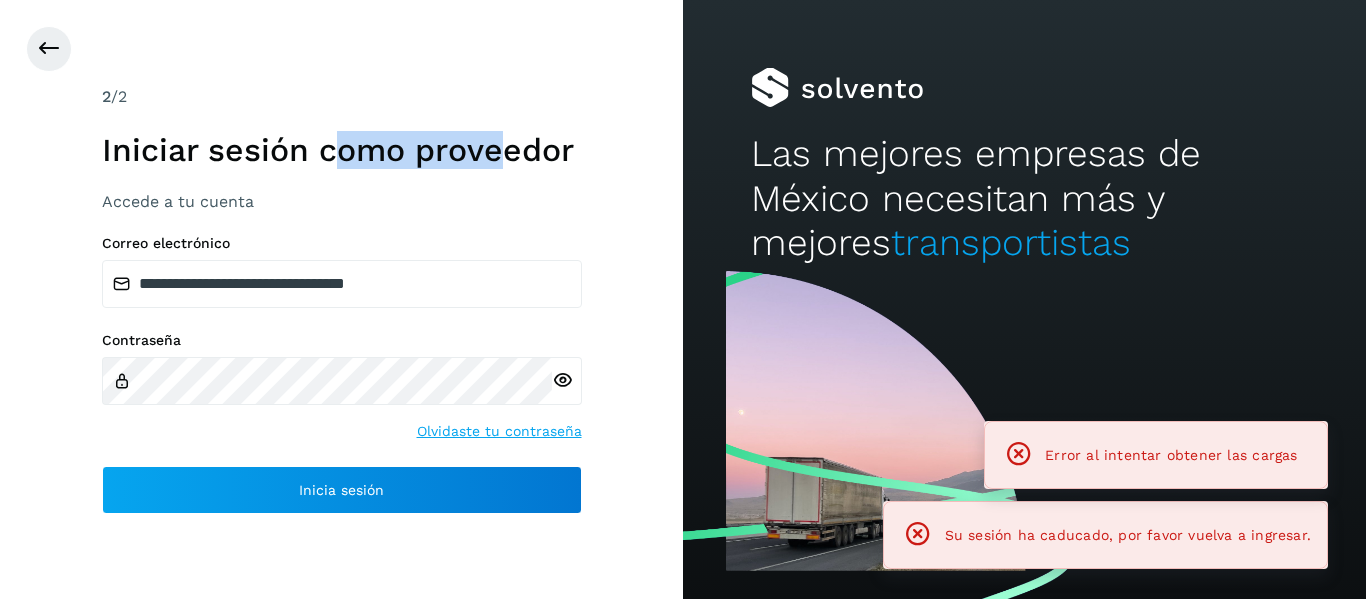 drag, startPoint x: 341, startPoint y: 165, endPoint x: 501, endPoint y: 162, distance: 160.02812 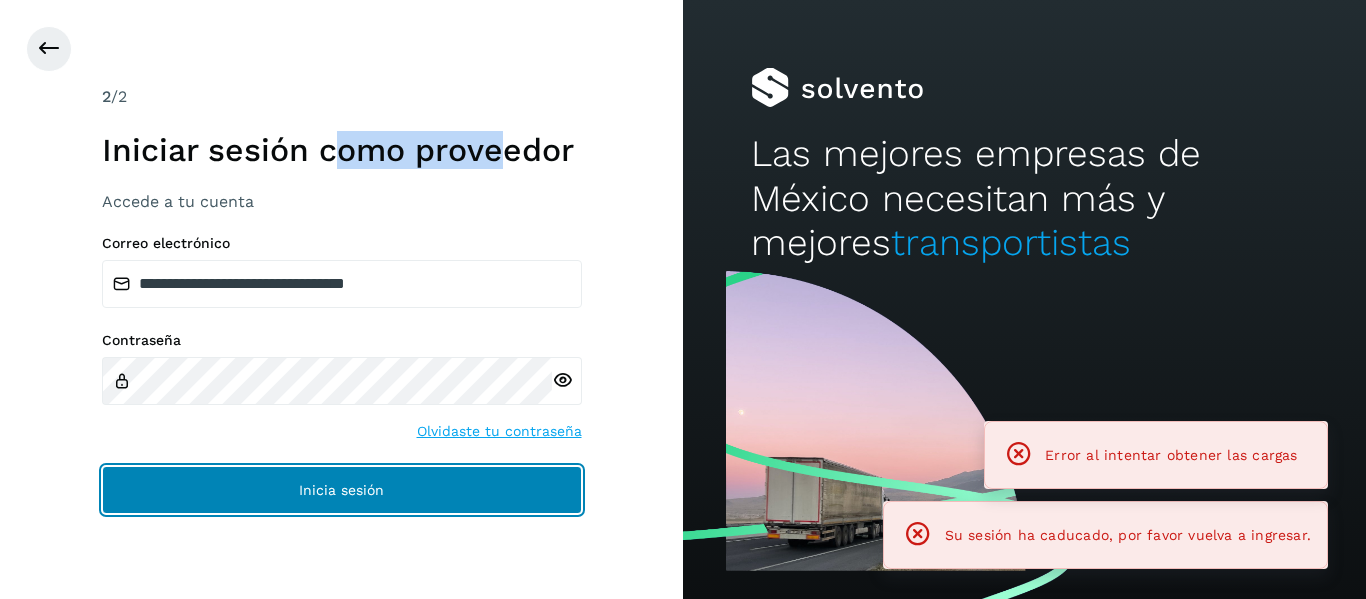 click on "Inicia sesión" 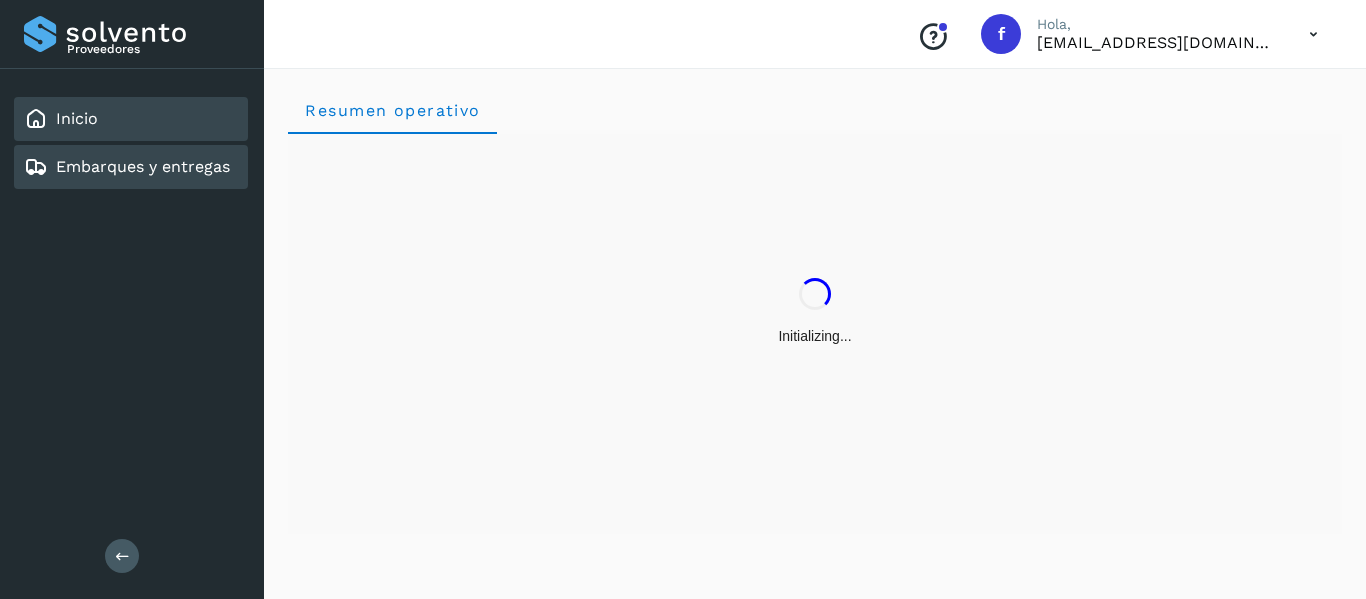 click on "Embarques y entregas" at bounding box center [143, 166] 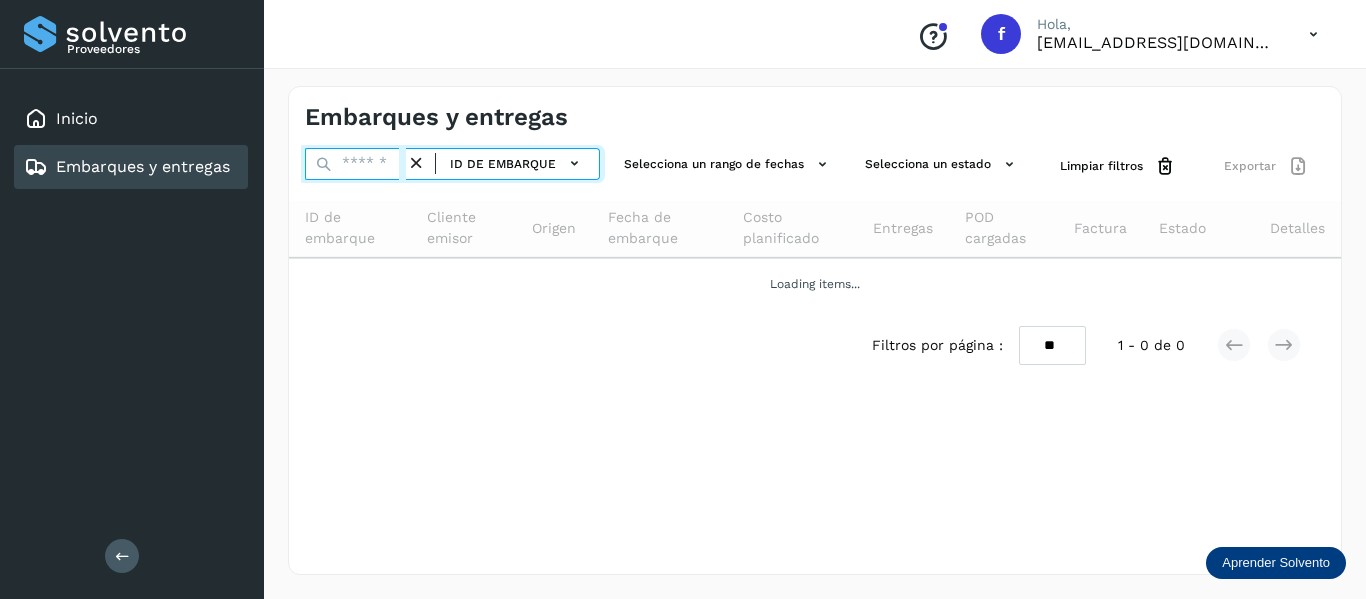 click at bounding box center [355, 164] 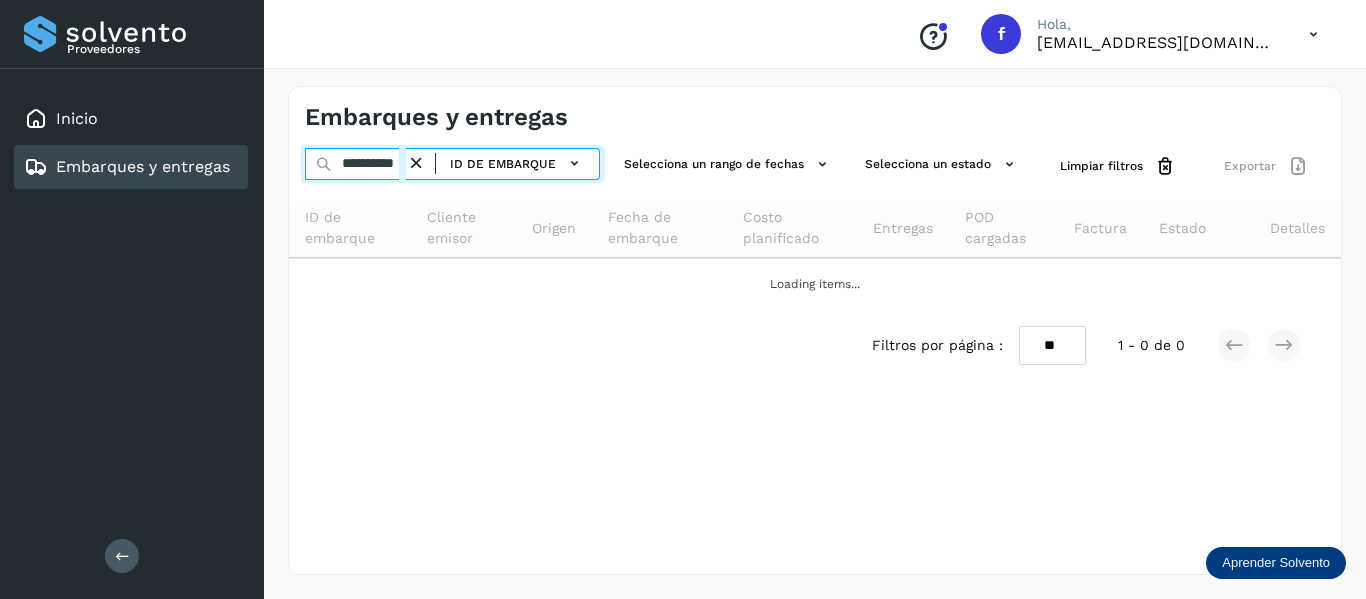 scroll, scrollTop: 0, scrollLeft: 17, axis: horizontal 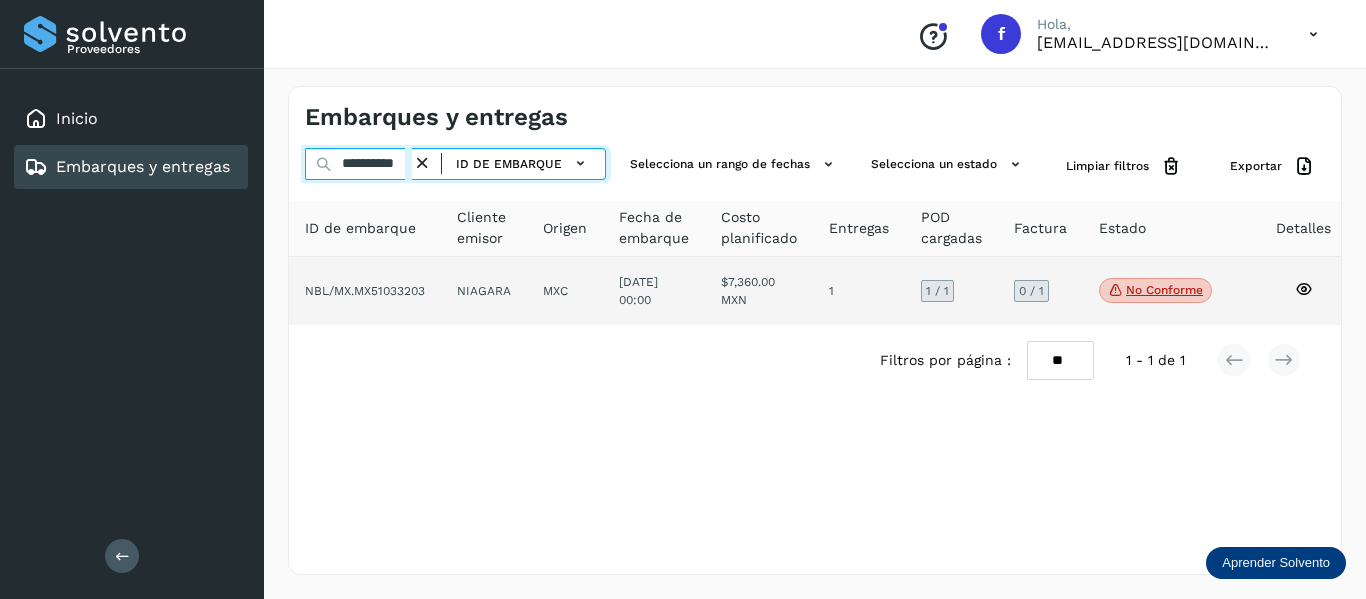 type on "**********" 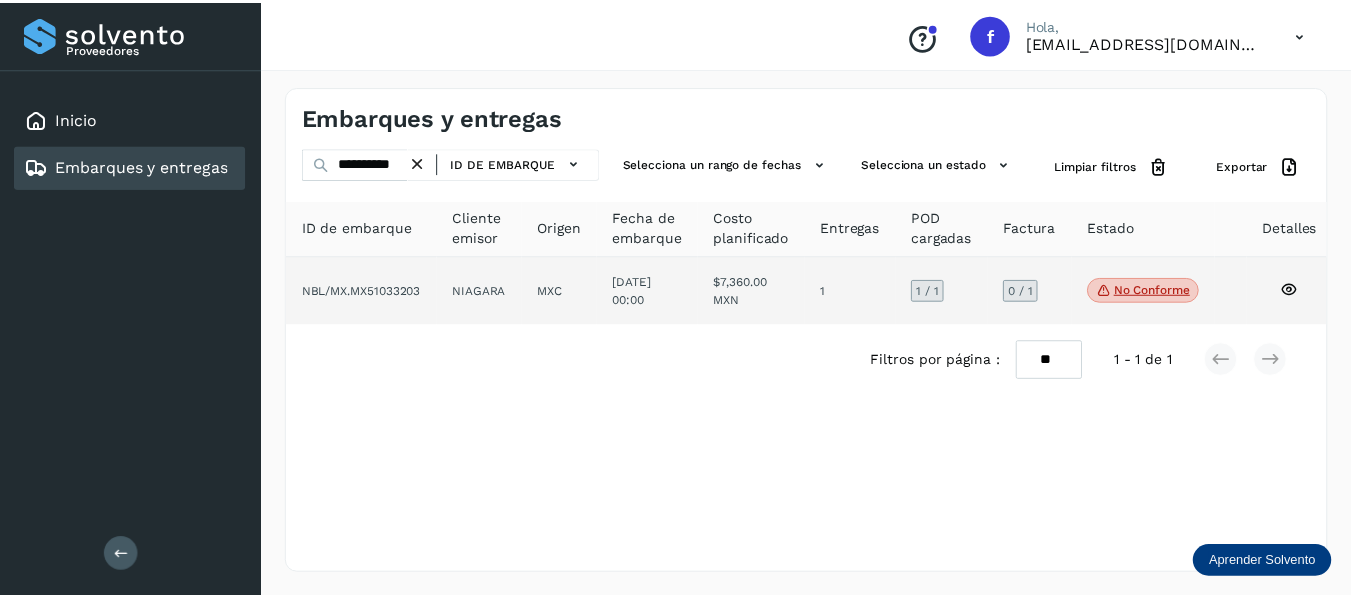 scroll, scrollTop: 0, scrollLeft: 0, axis: both 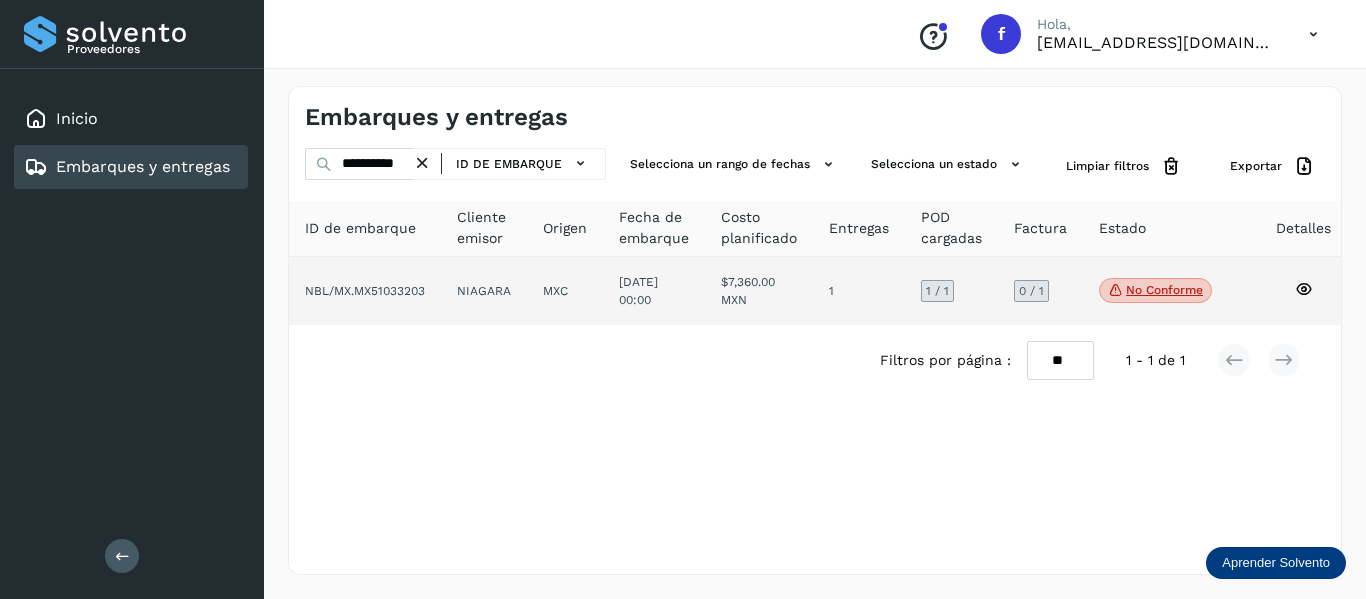 click 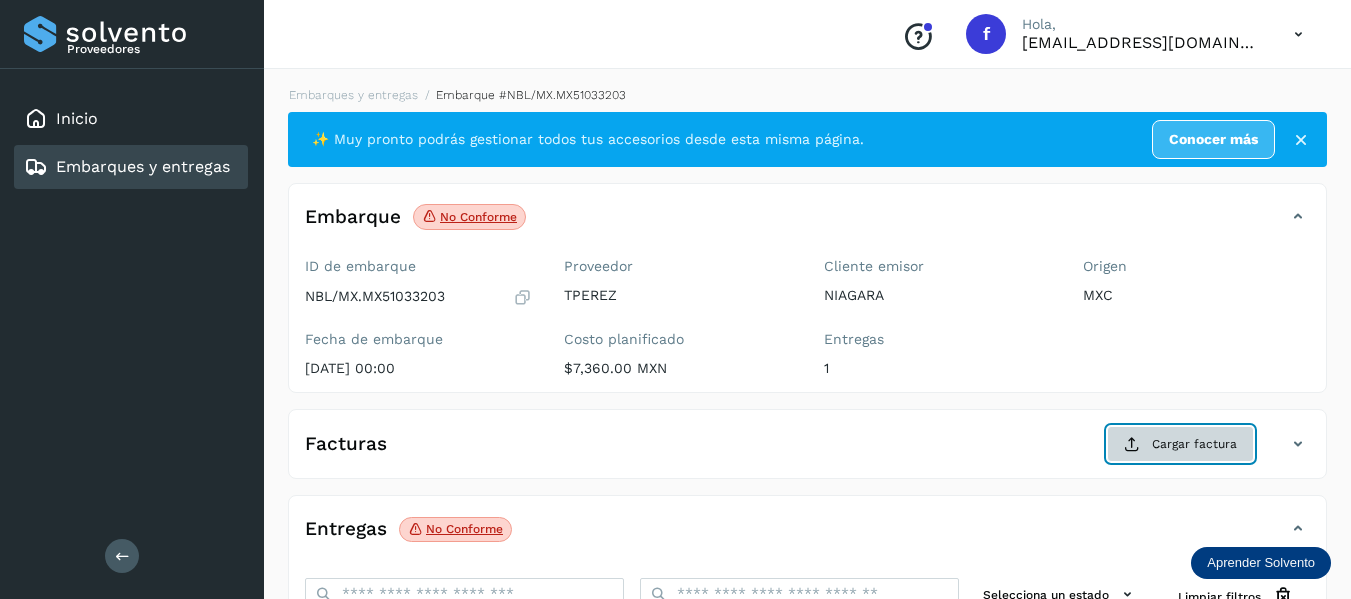 click at bounding box center (1132, 444) 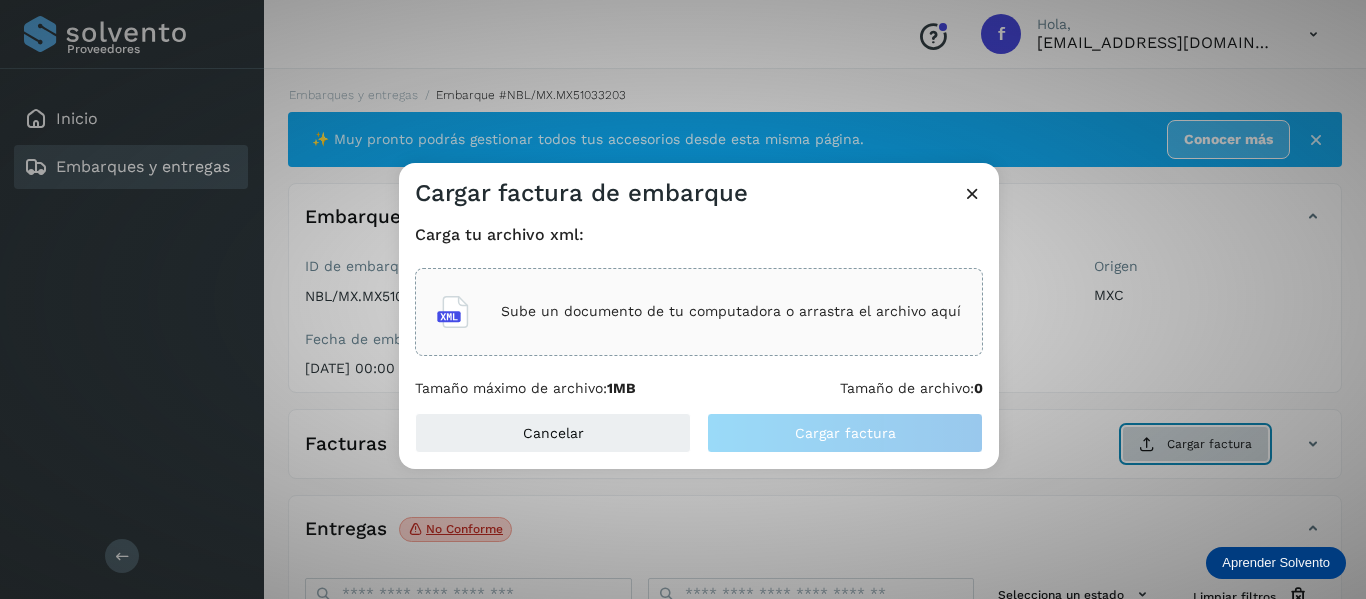 type 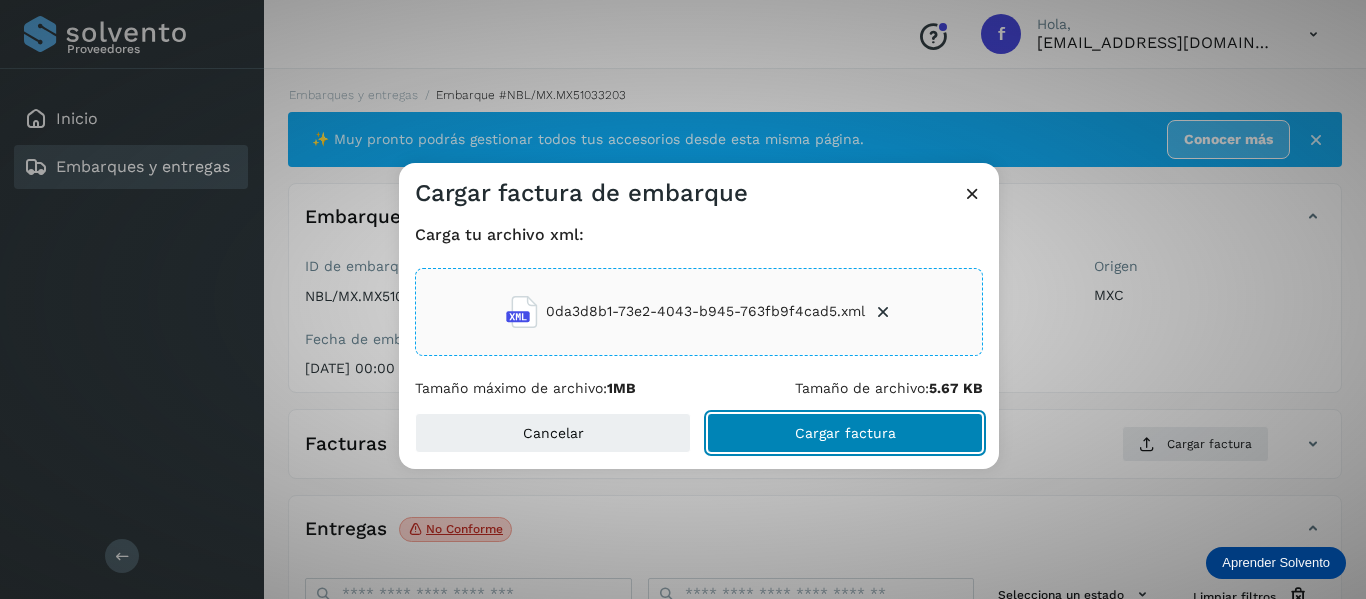 click on "Cargar factura" 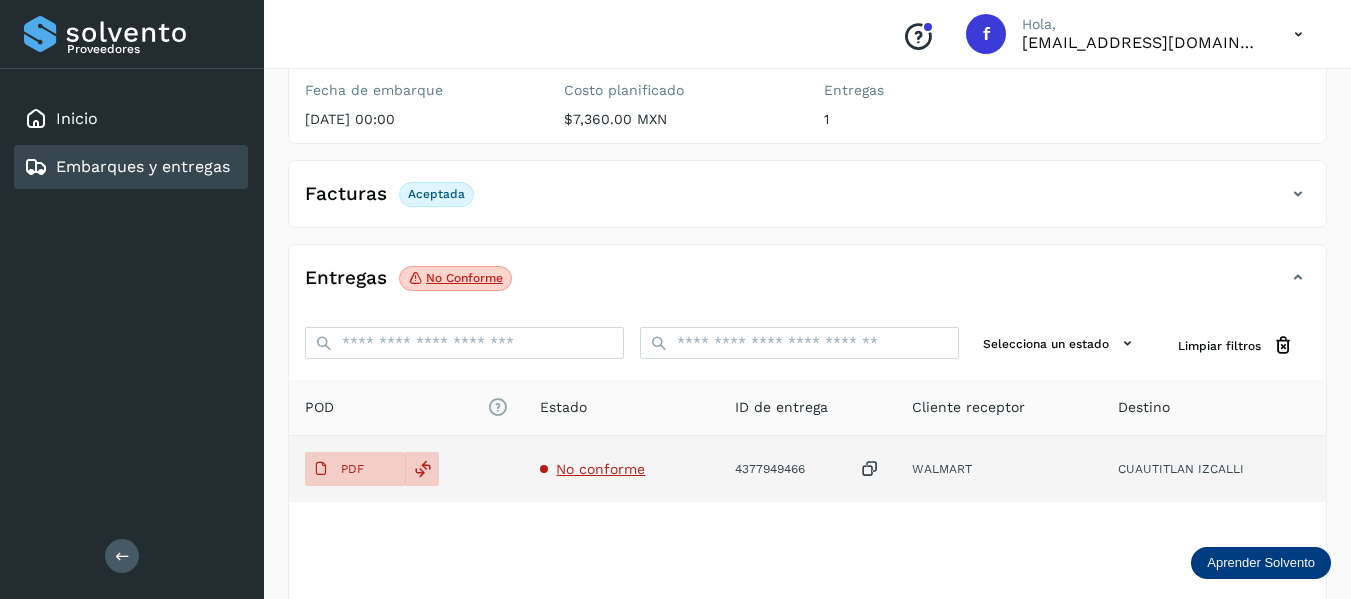 scroll, scrollTop: 300, scrollLeft: 0, axis: vertical 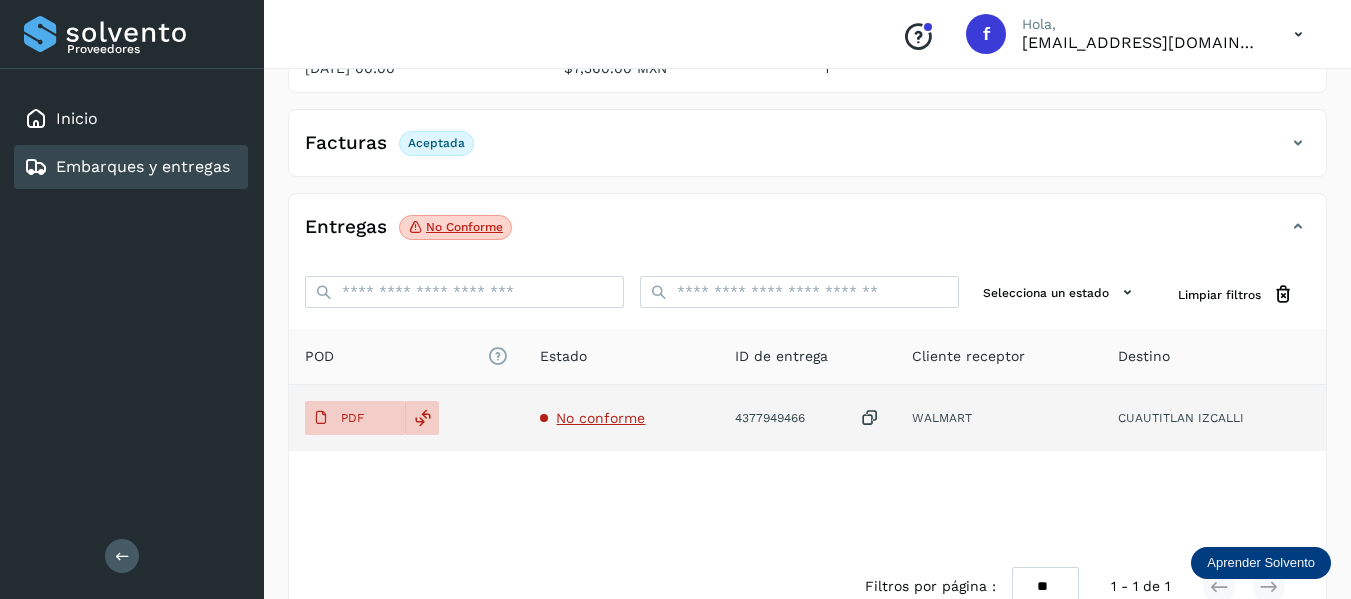 click on "No conforme" at bounding box center [600, 418] 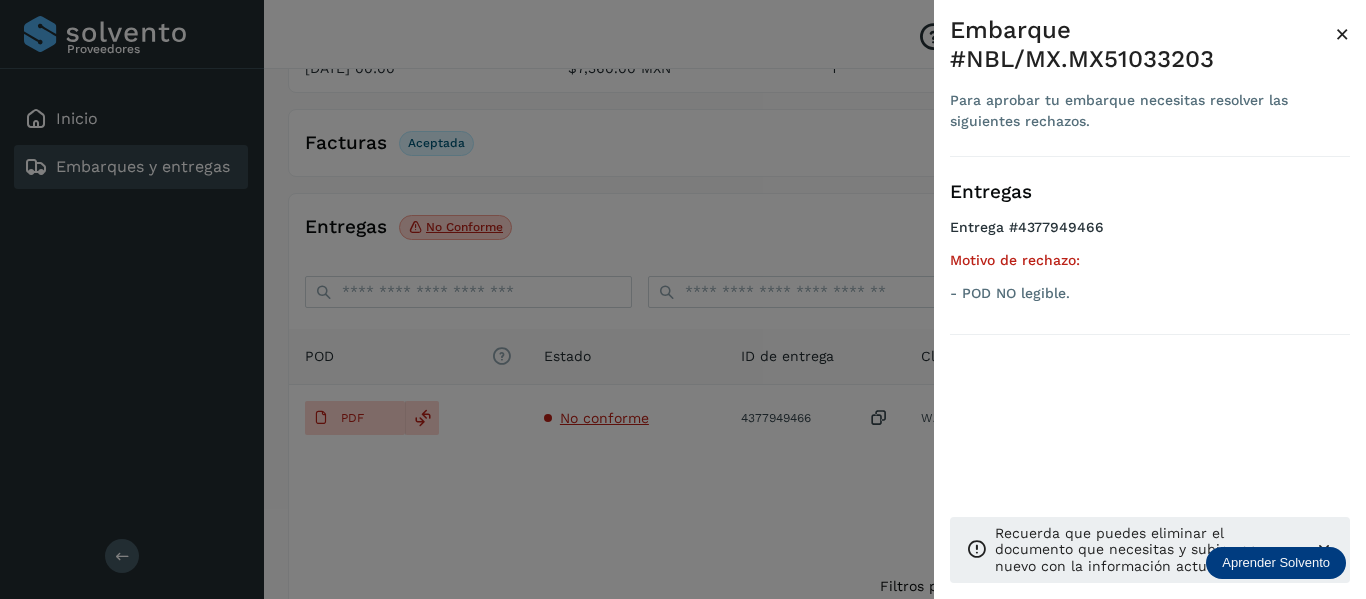 click on "×" at bounding box center (1342, 34) 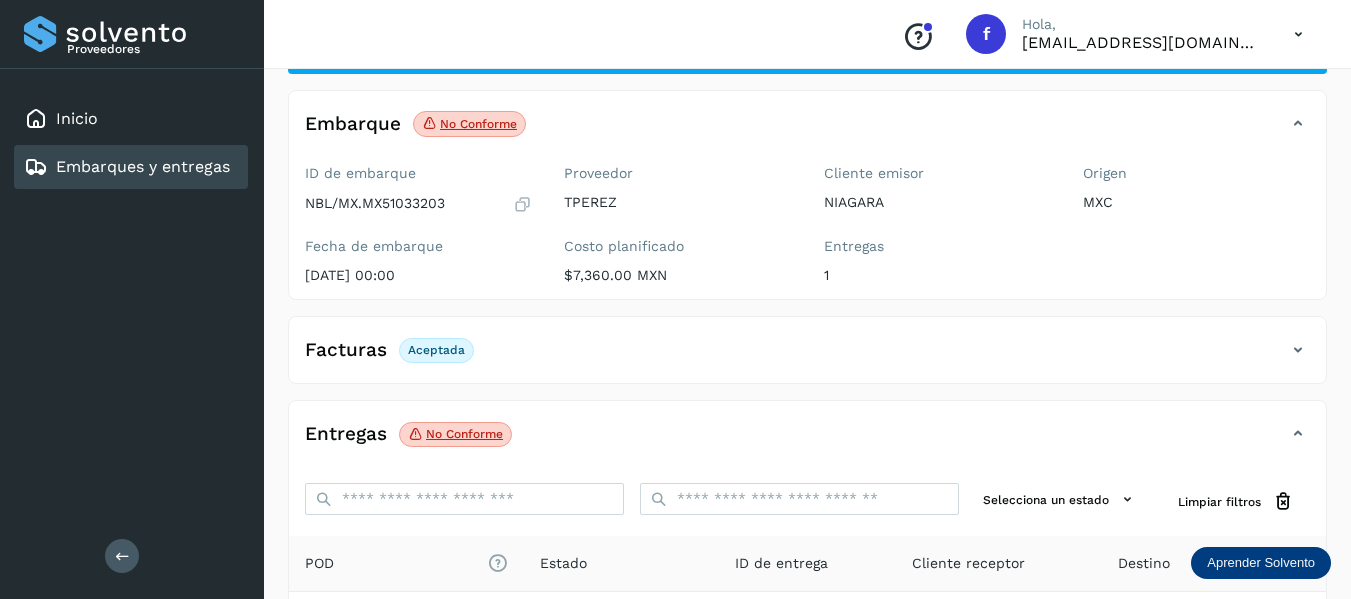 scroll, scrollTop: 0, scrollLeft: 0, axis: both 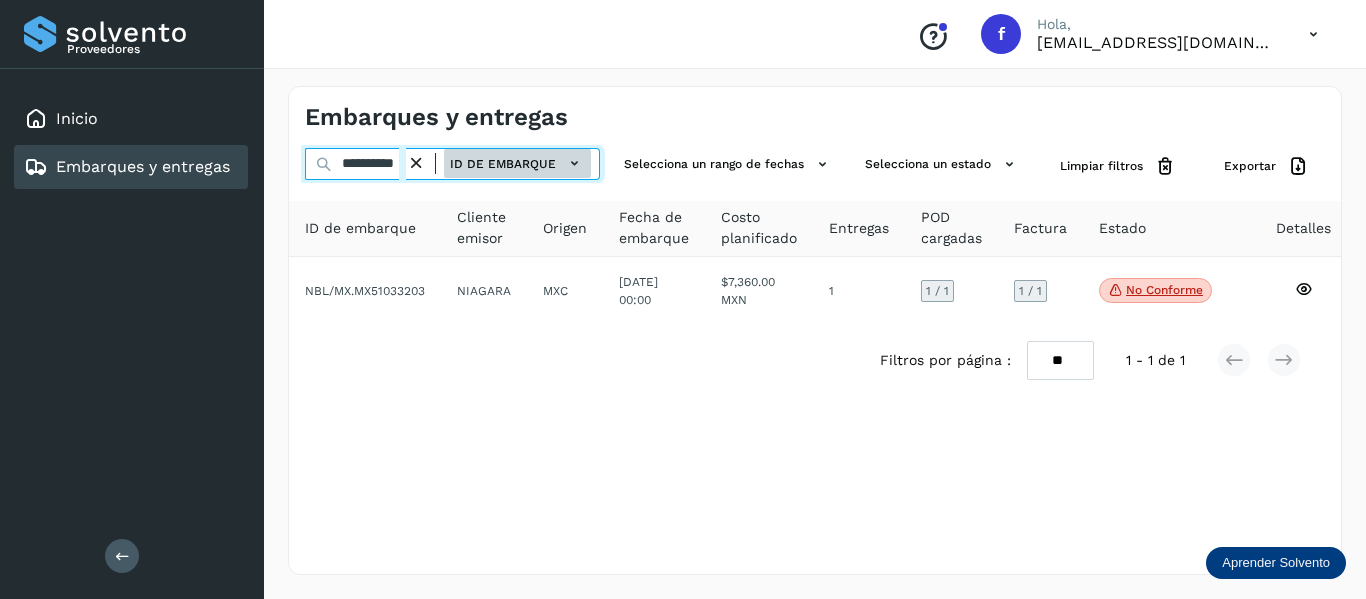 drag, startPoint x: 344, startPoint y: 166, endPoint x: 512, endPoint y: 167, distance: 168.00298 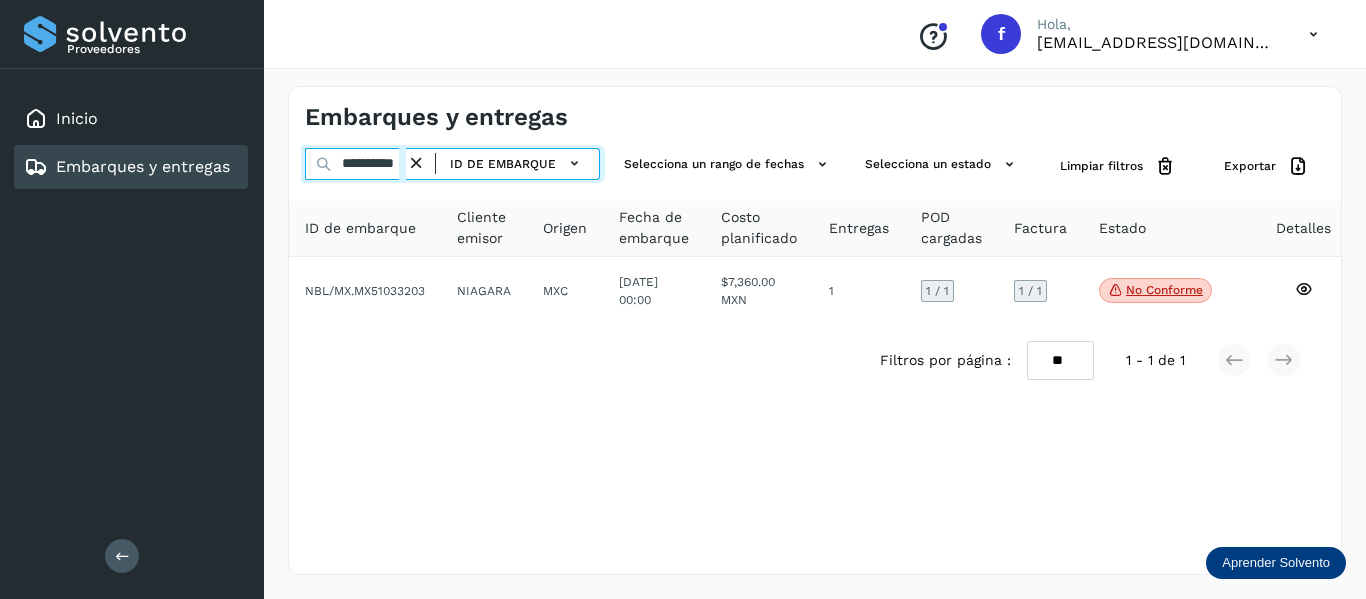 paste 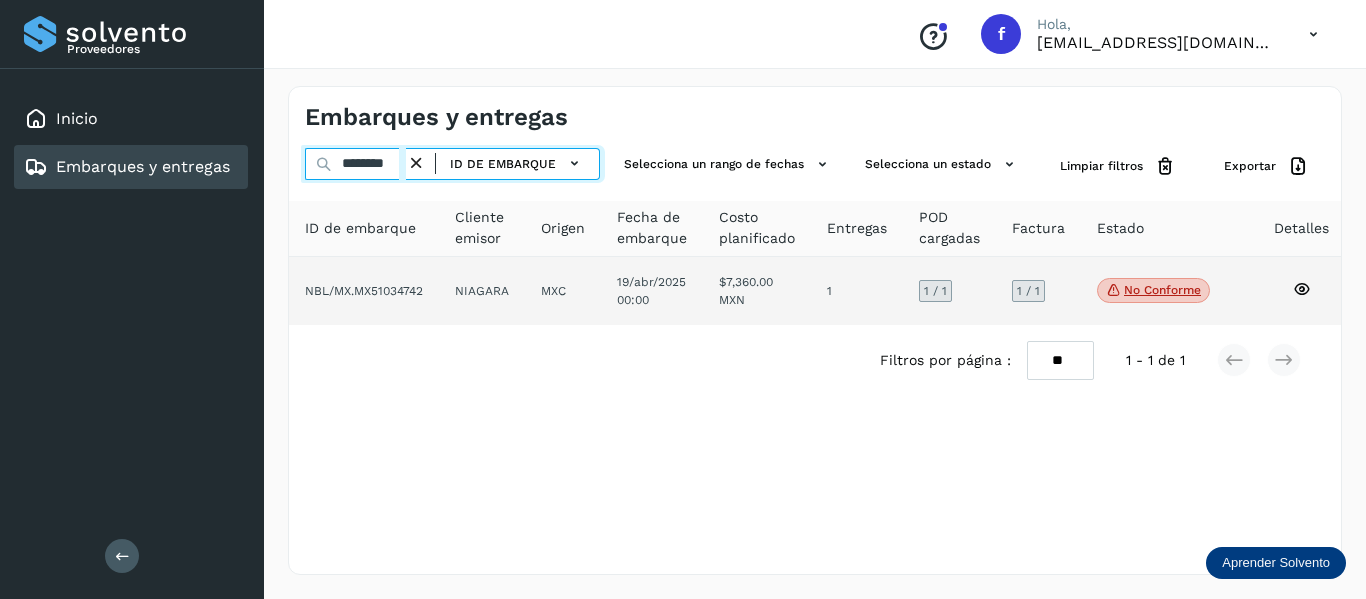 type on "********" 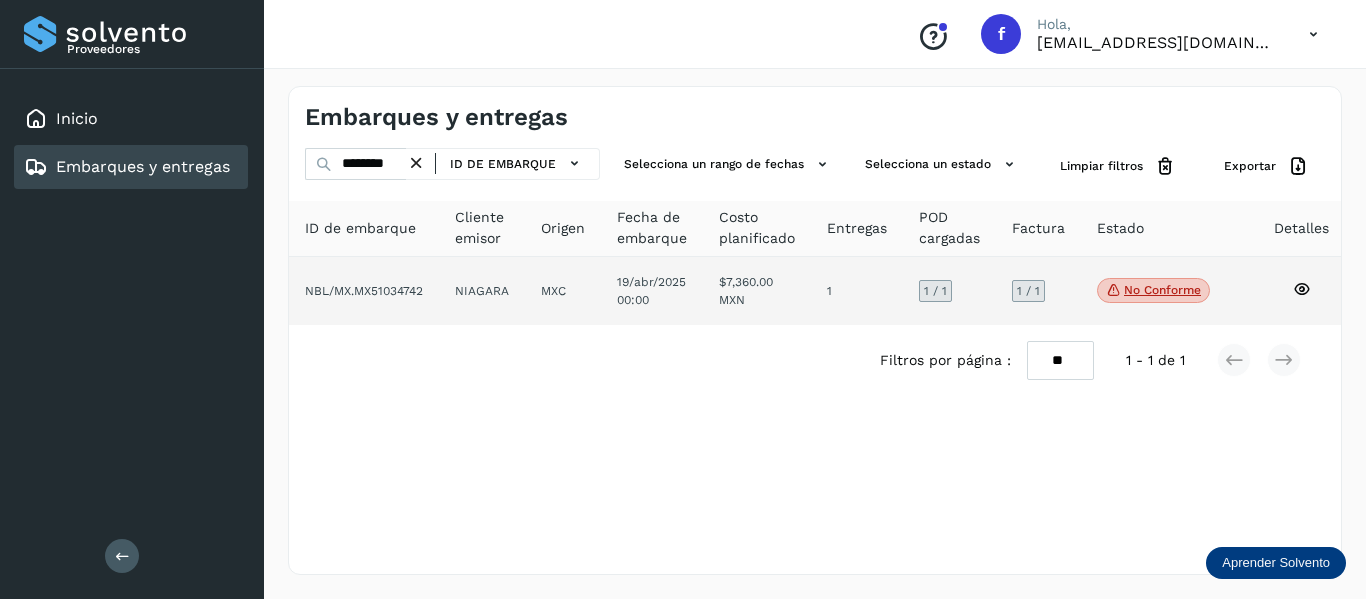 click 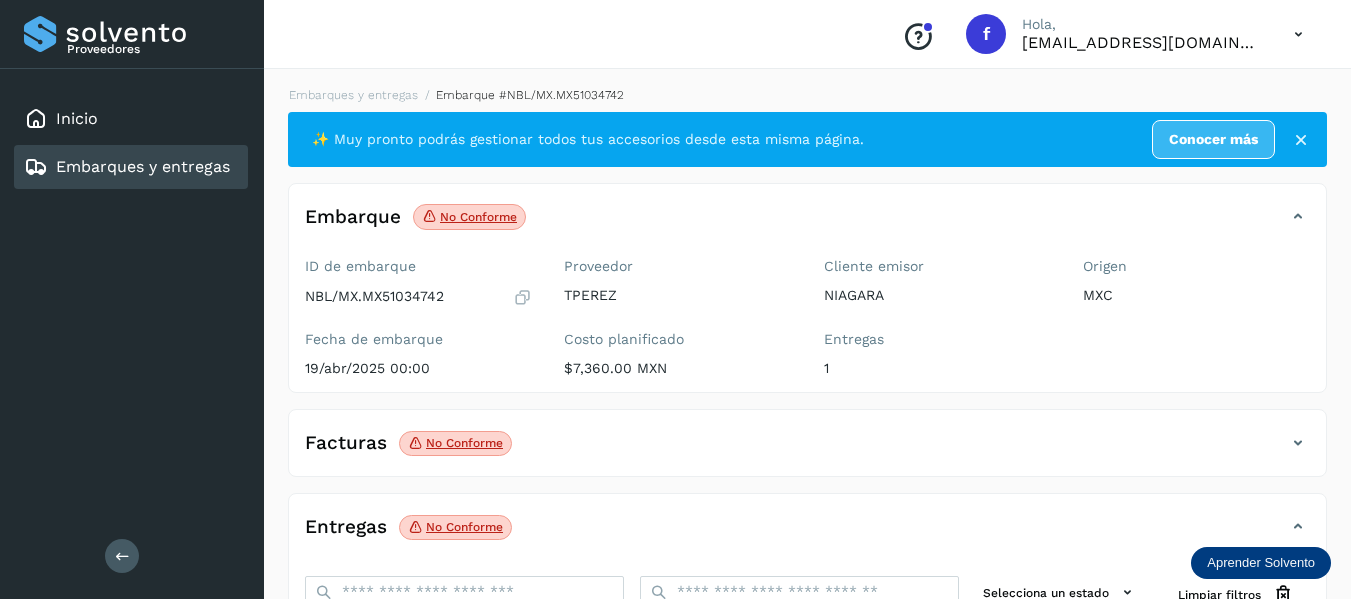 scroll, scrollTop: 300, scrollLeft: 0, axis: vertical 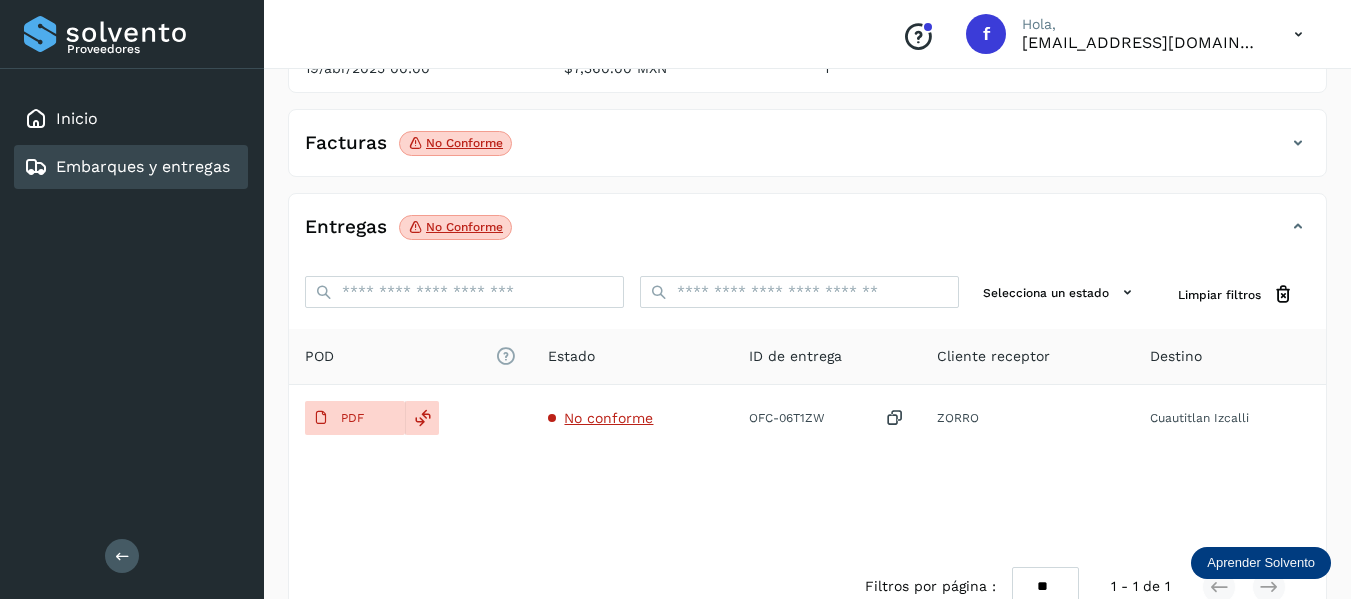 click at bounding box center (1298, 143) 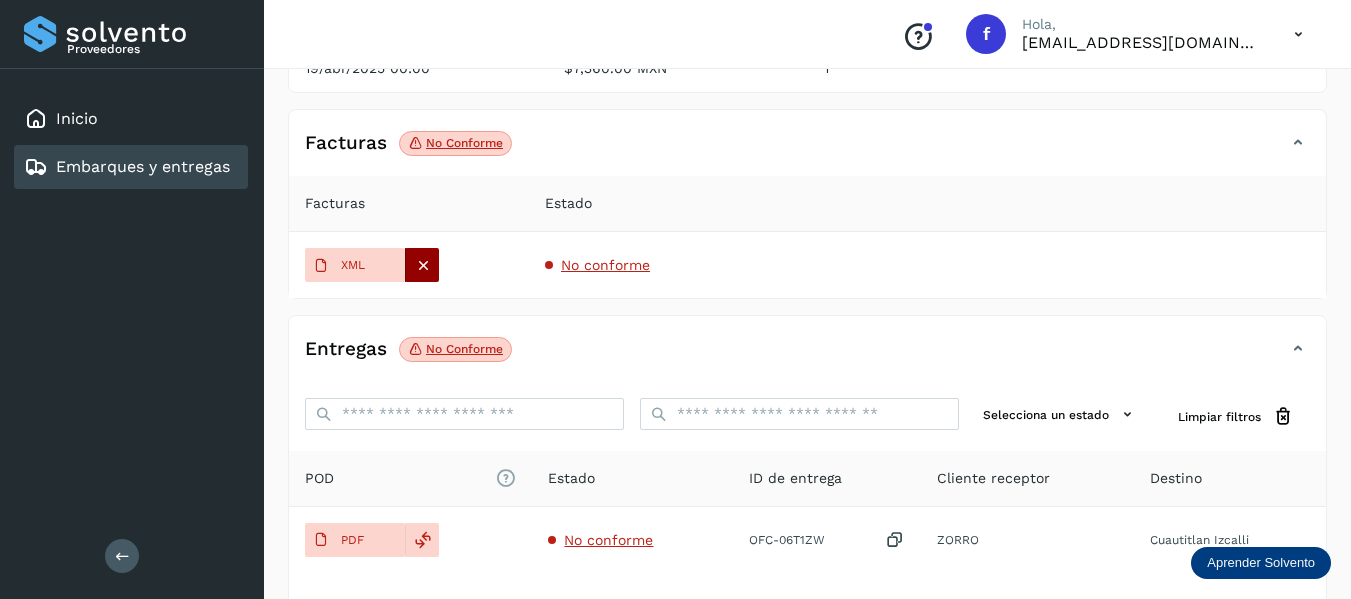click at bounding box center [423, 265] 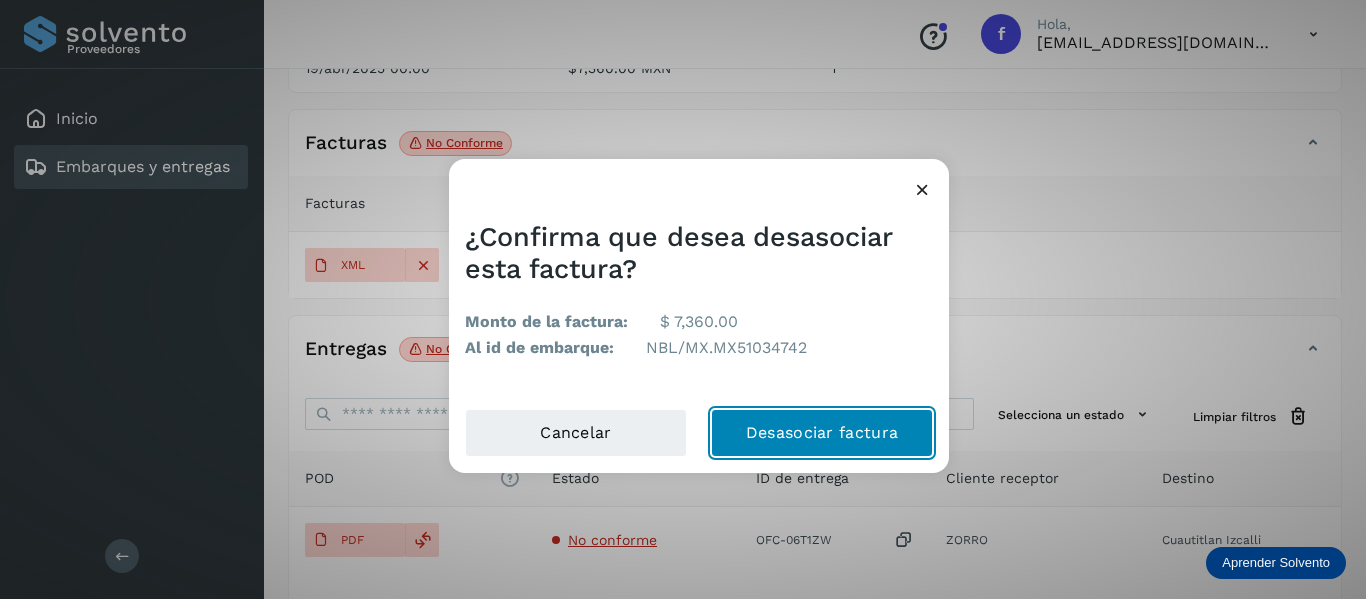 click on "Desasociar factura" 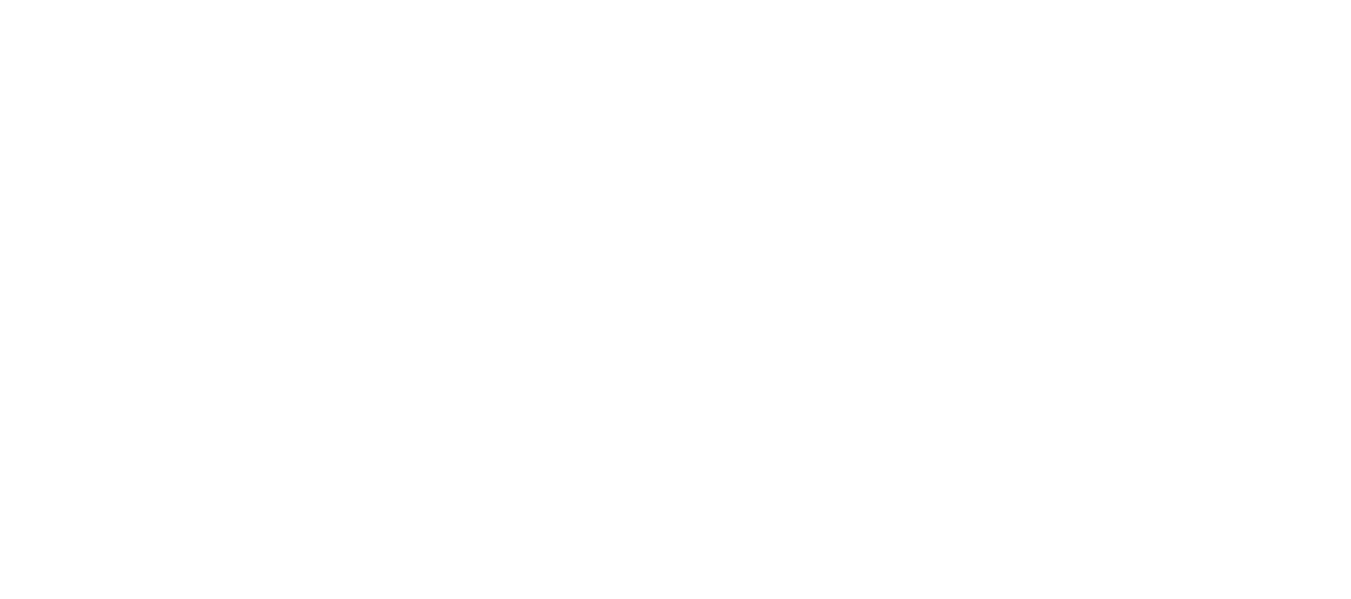 scroll, scrollTop: 0, scrollLeft: 0, axis: both 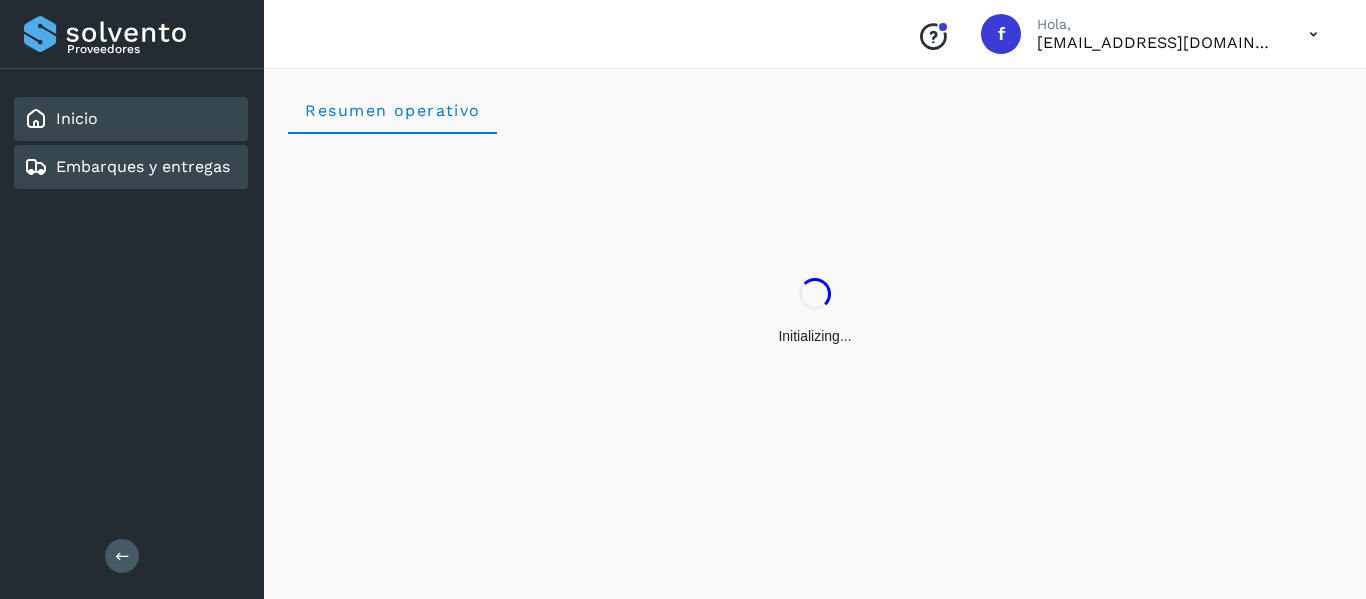 click on "Embarques y entregas" at bounding box center [143, 166] 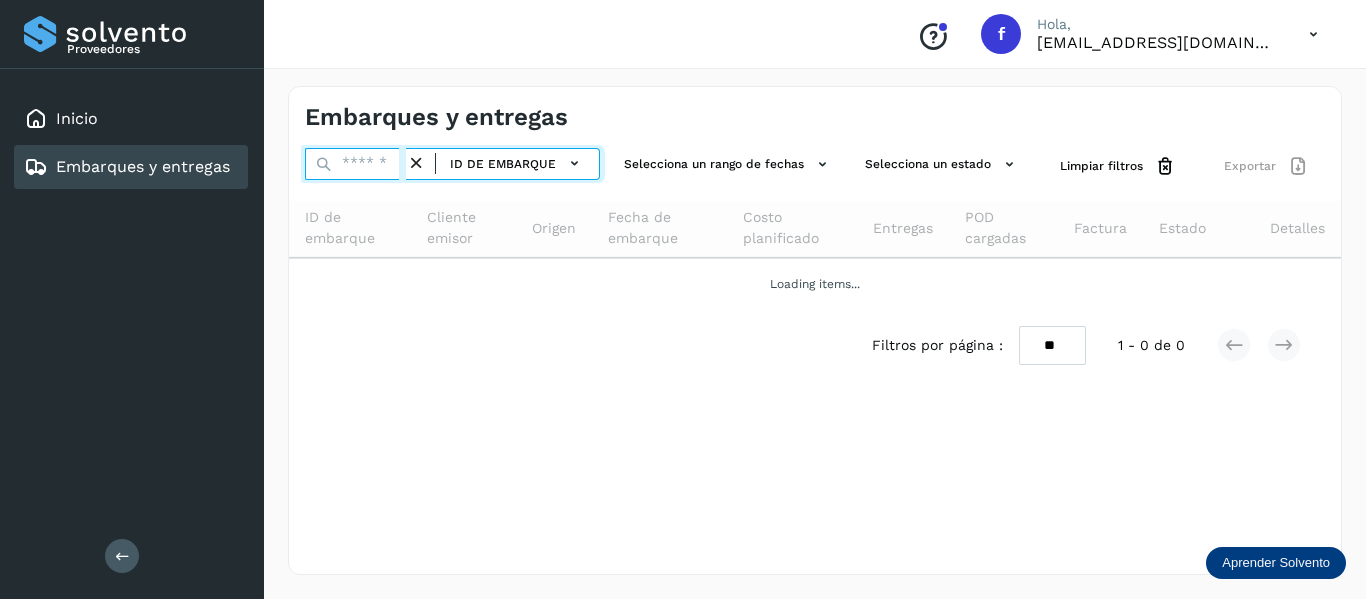 click at bounding box center (355, 164) 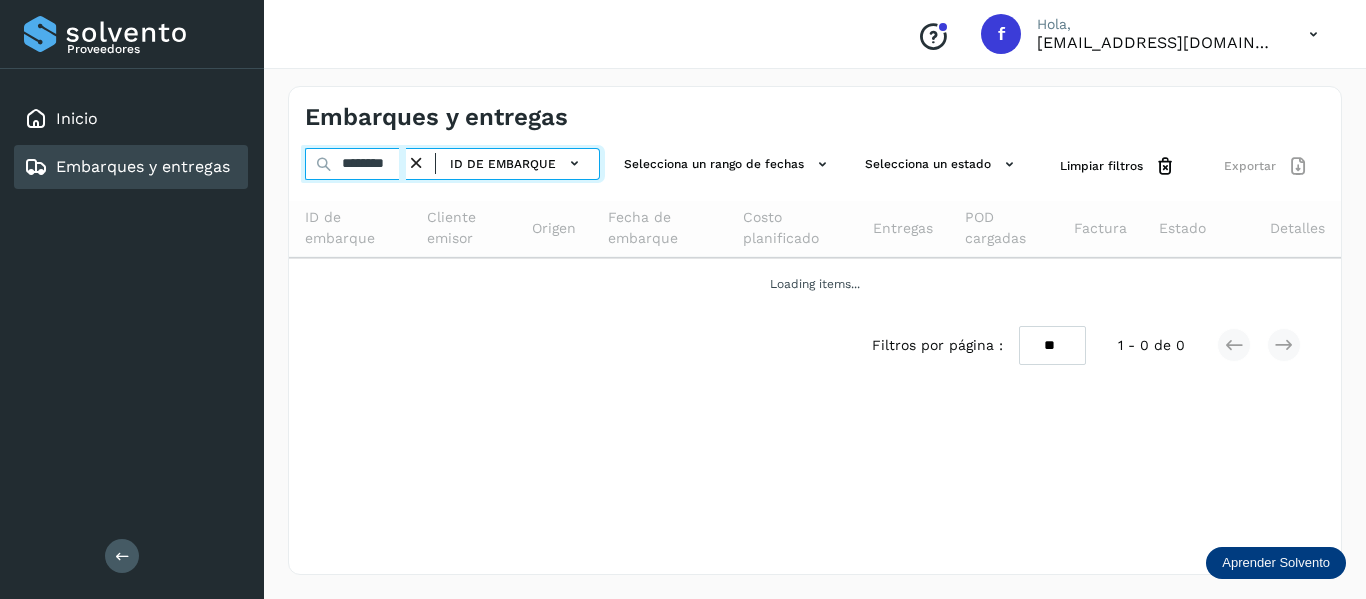 drag, startPoint x: 366, startPoint y: 163, endPoint x: 473, endPoint y: 324, distance: 193.31322 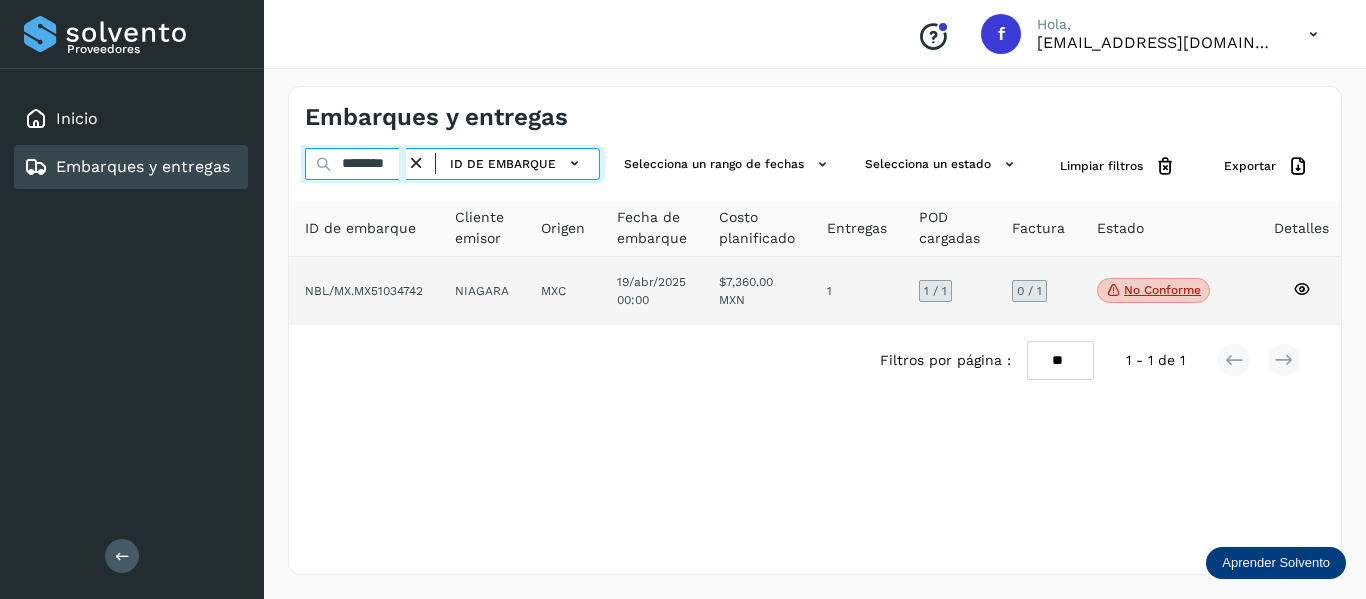 type on "********" 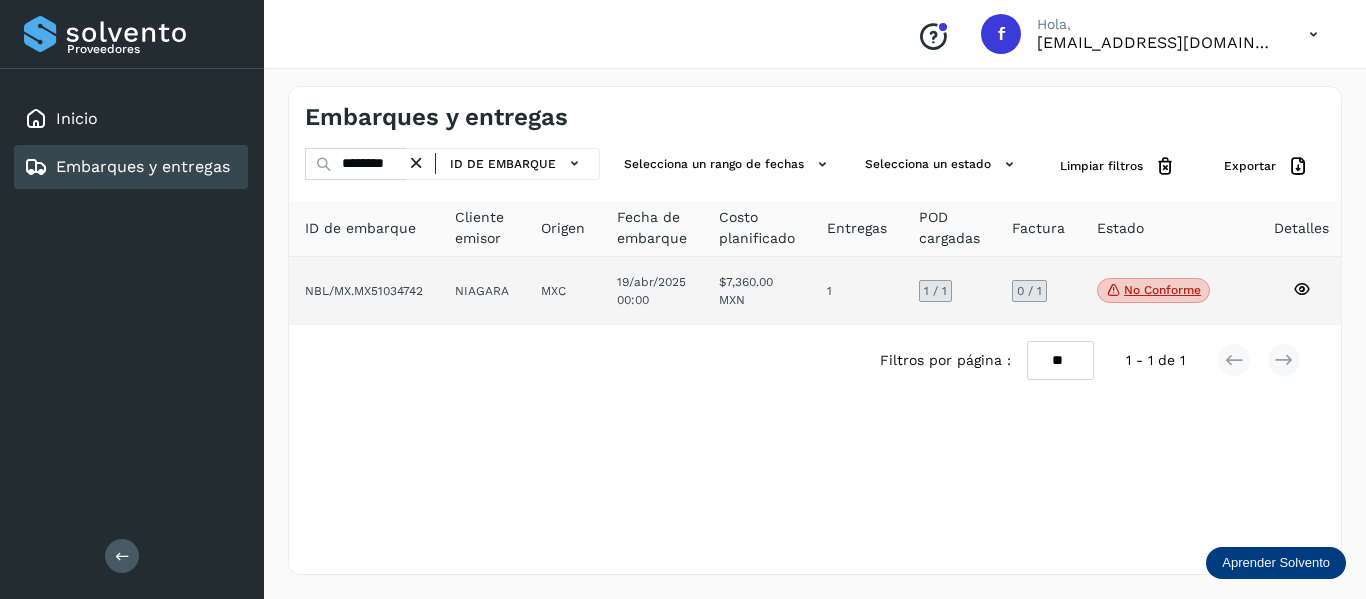 click 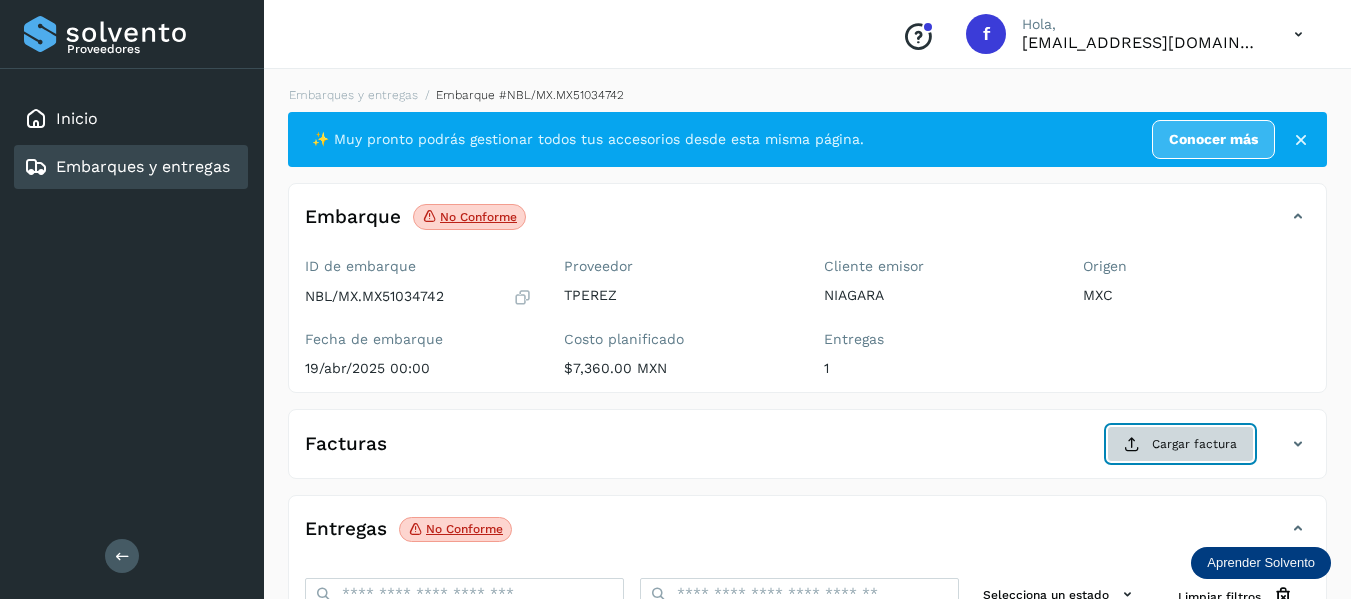 click on "Cargar factura" 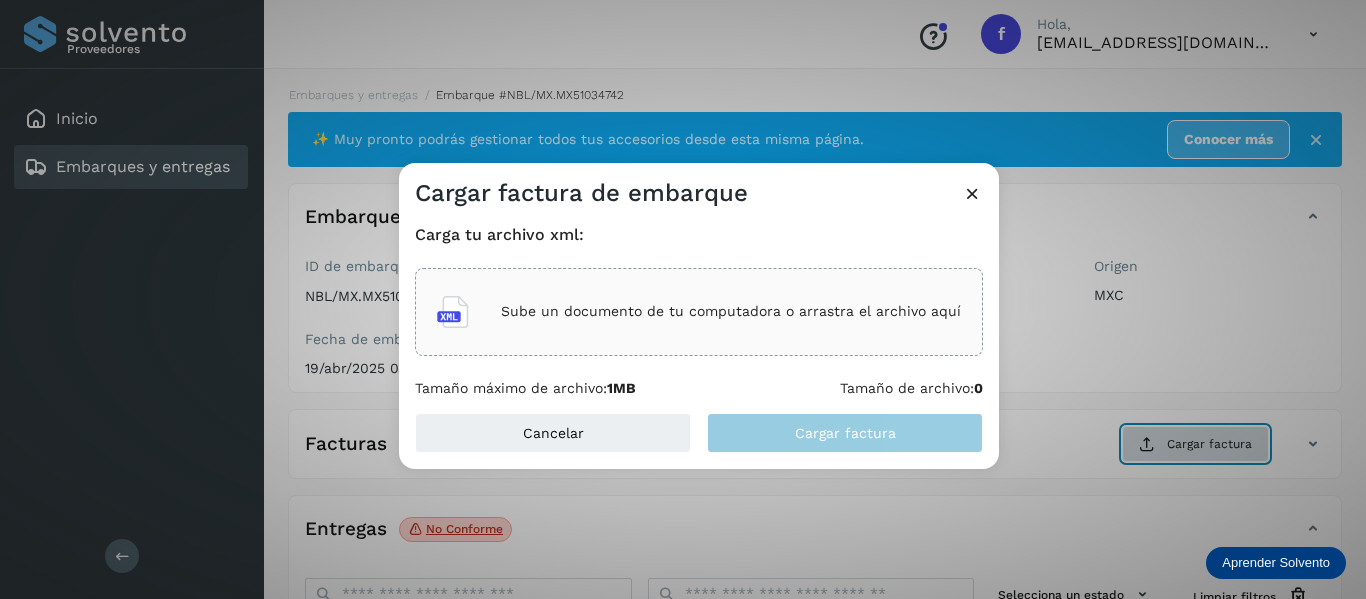 type 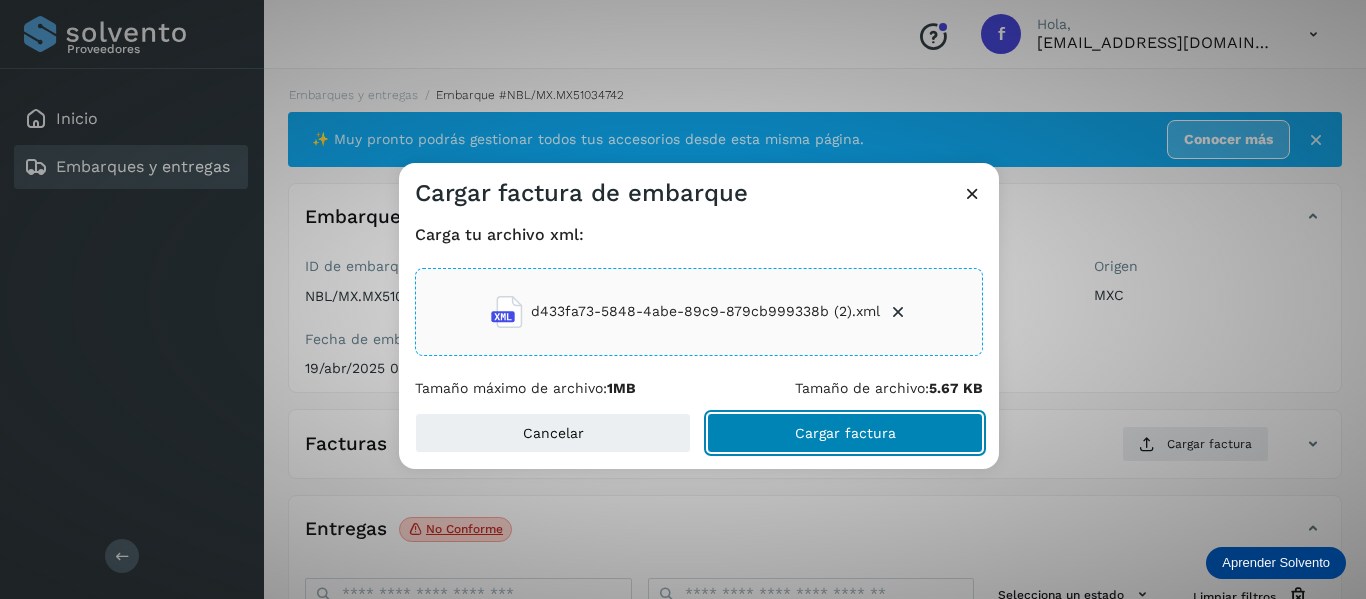 click on "Cargar factura" 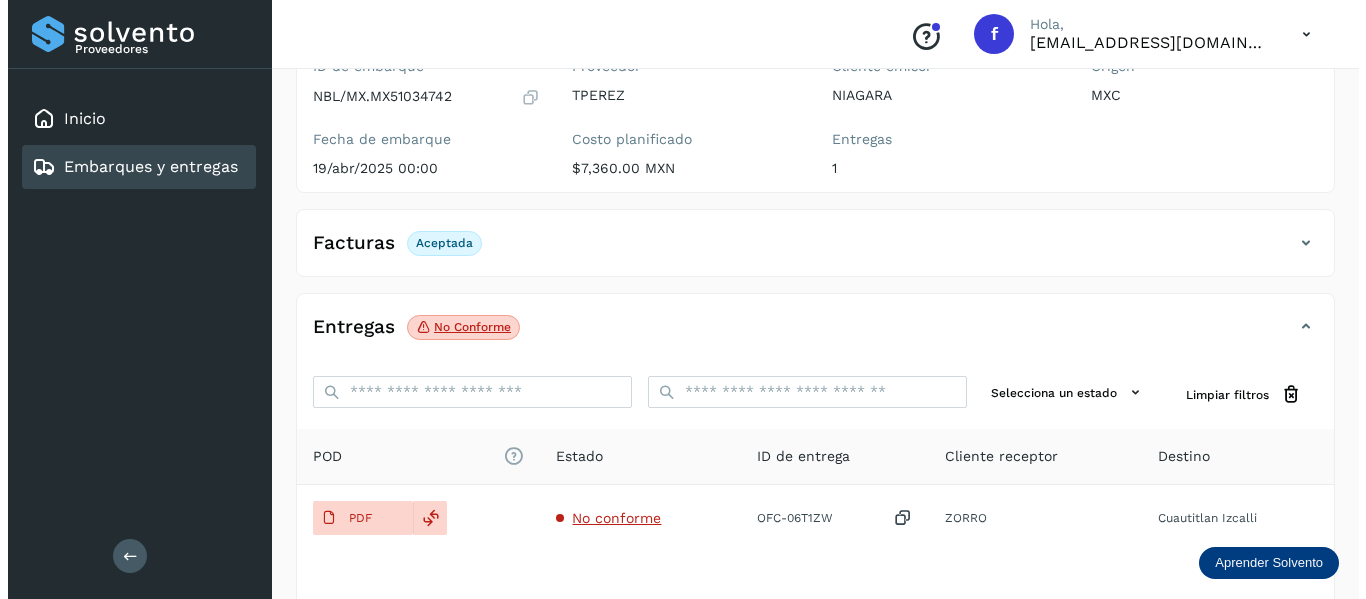scroll, scrollTop: 0, scrollLeft: 0, axis: both 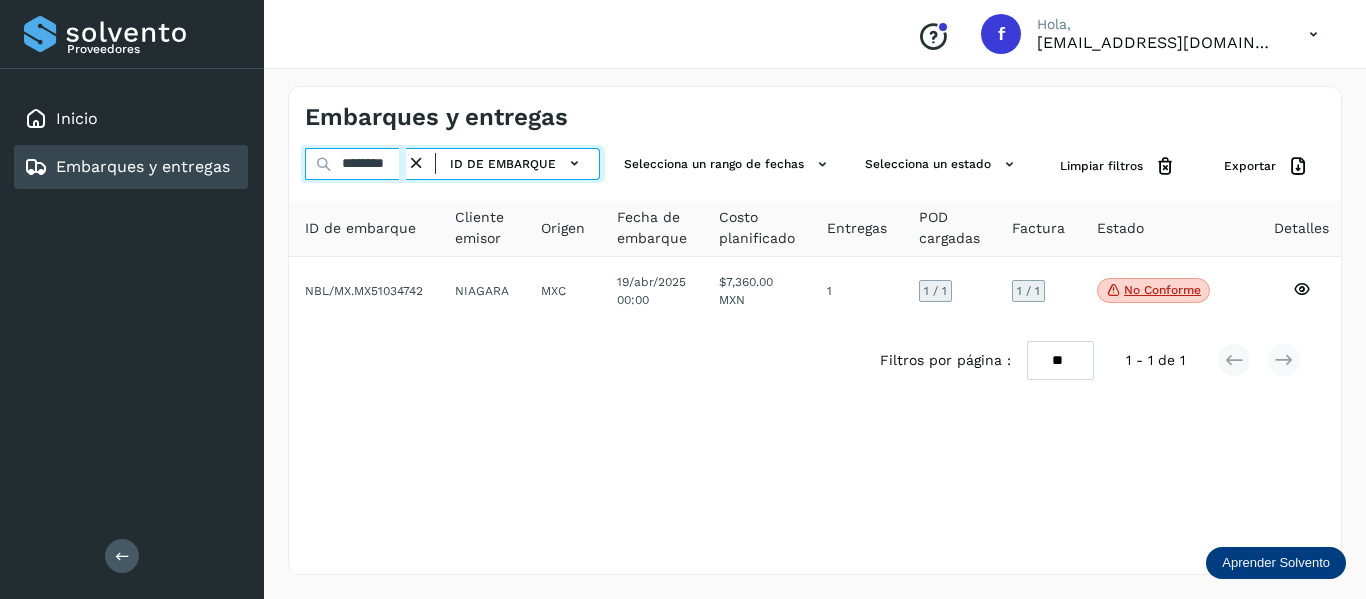 drag, startPoint x: 333, startPoint y: 167, endPoint x: 440, endPoint y: 167, distance: 107 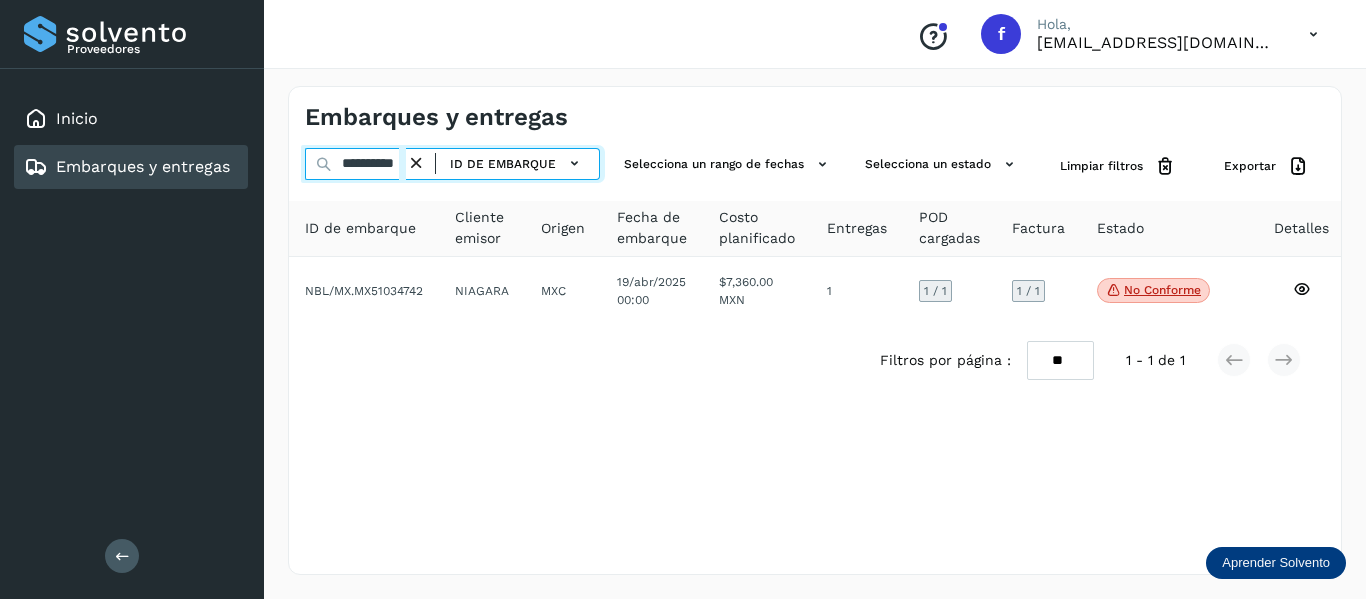 scroll, scrollTop: 0, scrollLeft: 19, axis: horizontal 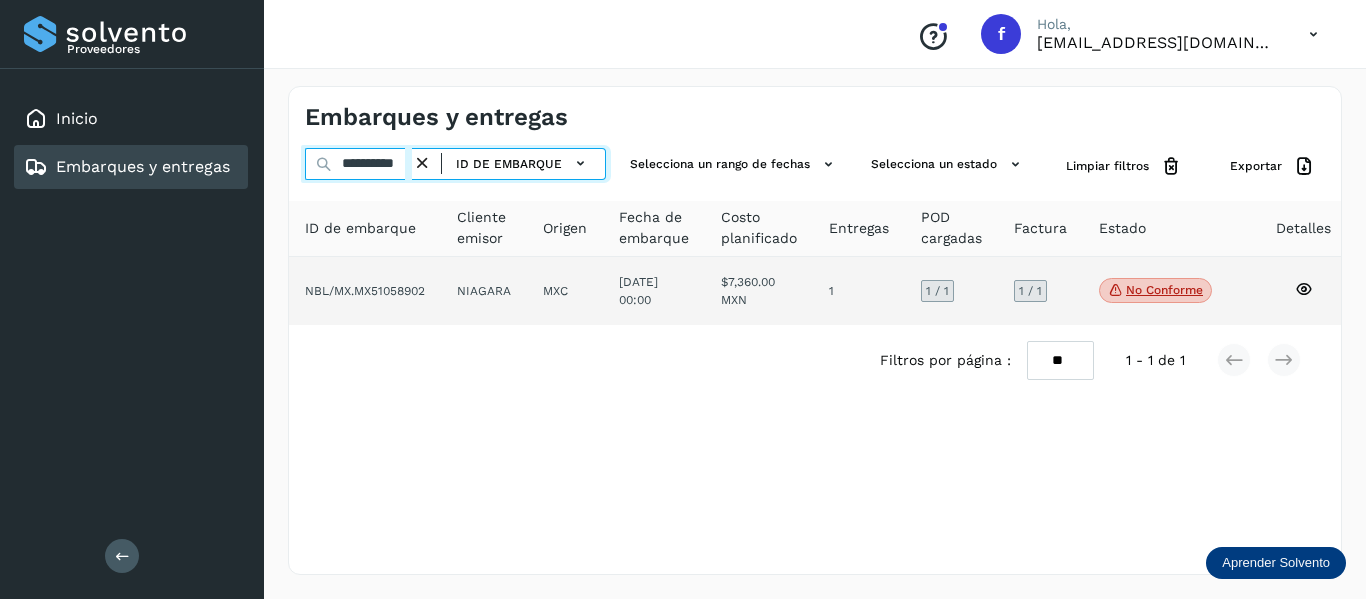 type on "**********" 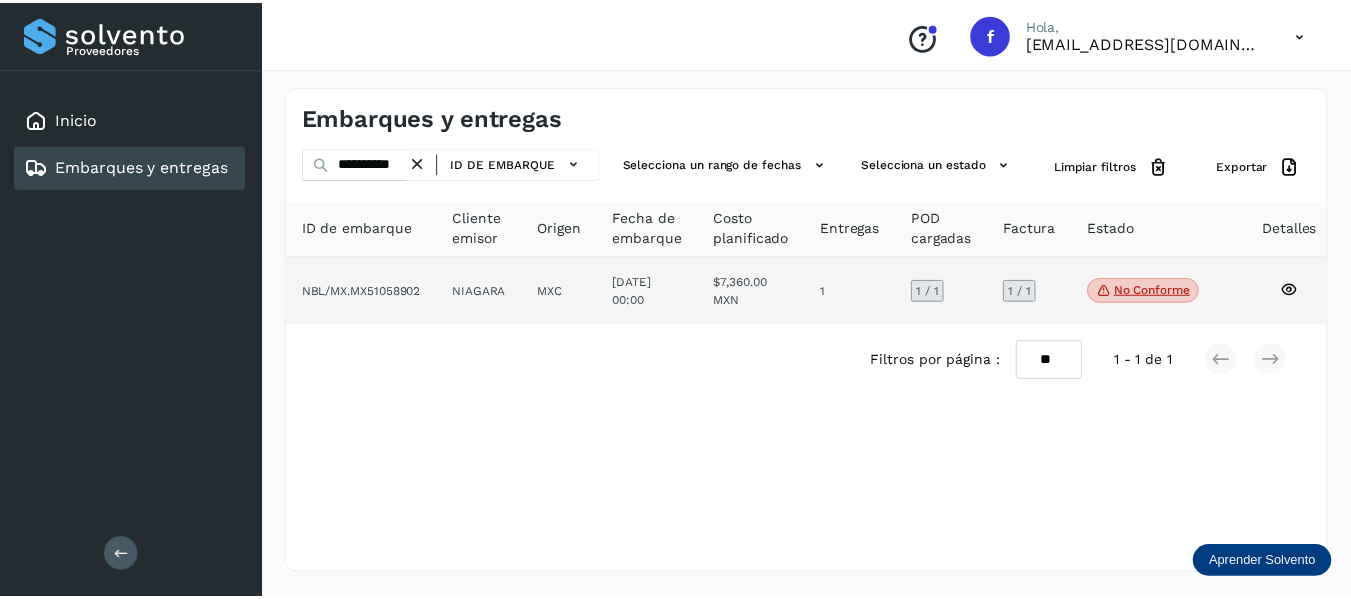 scroll, scrollTop: 0, scrollLeft: 0, axis: both 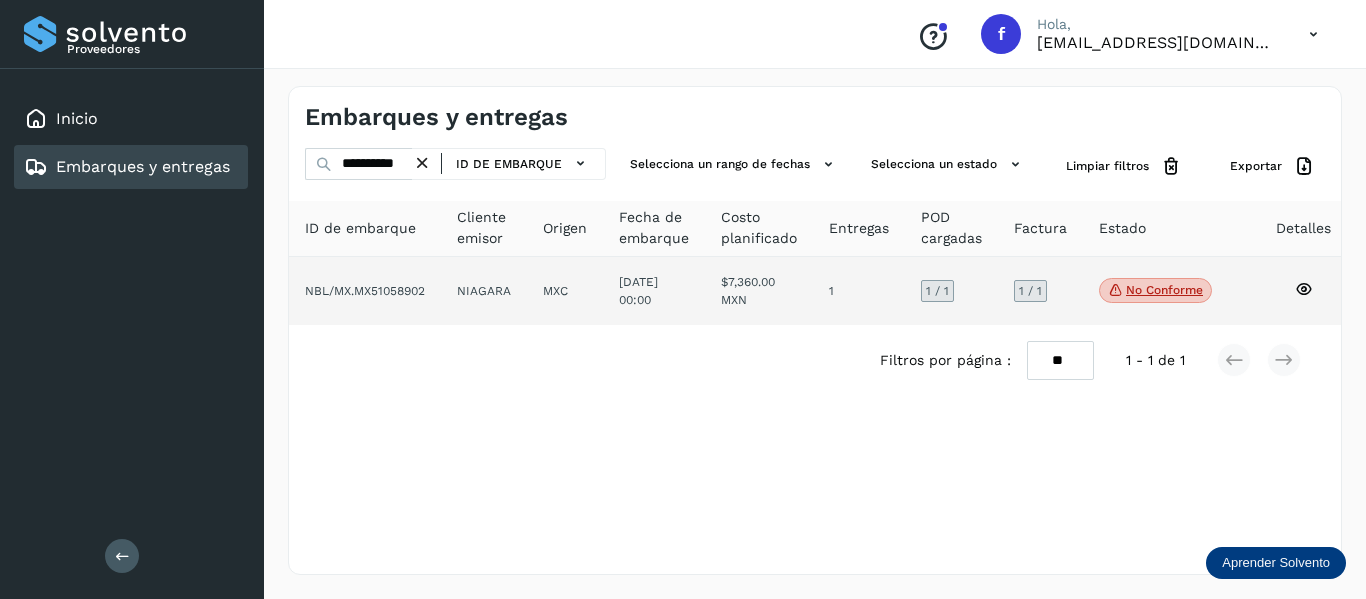 click 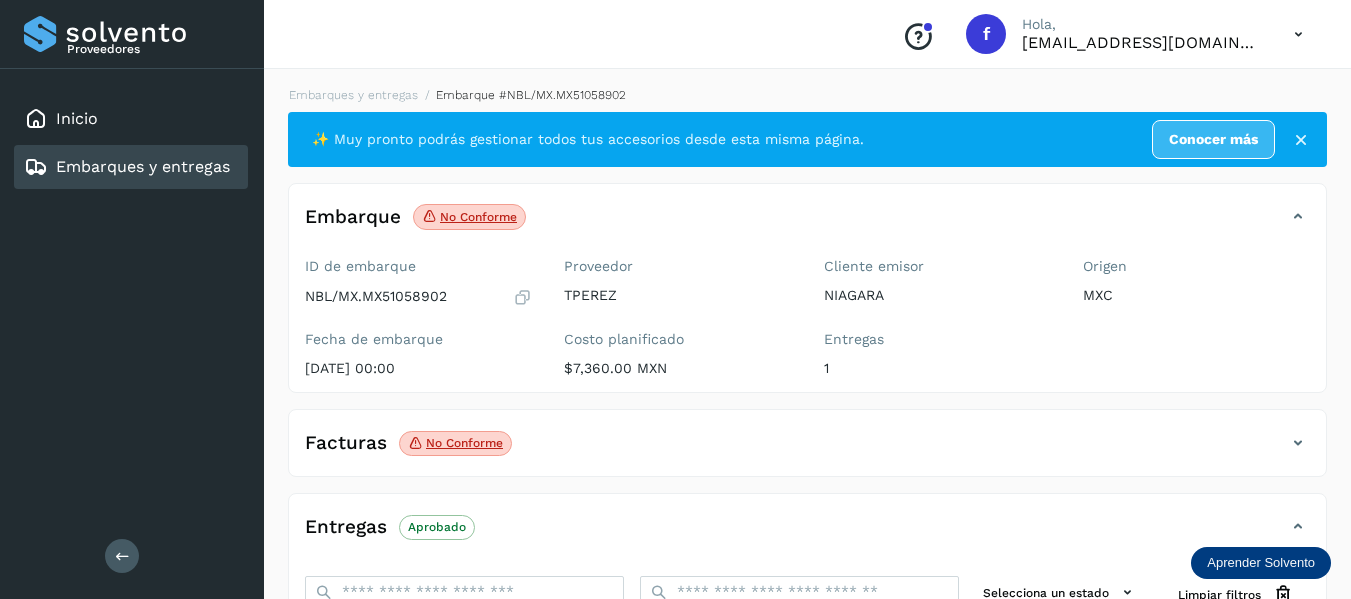 click at bounding box center [1298, 443] 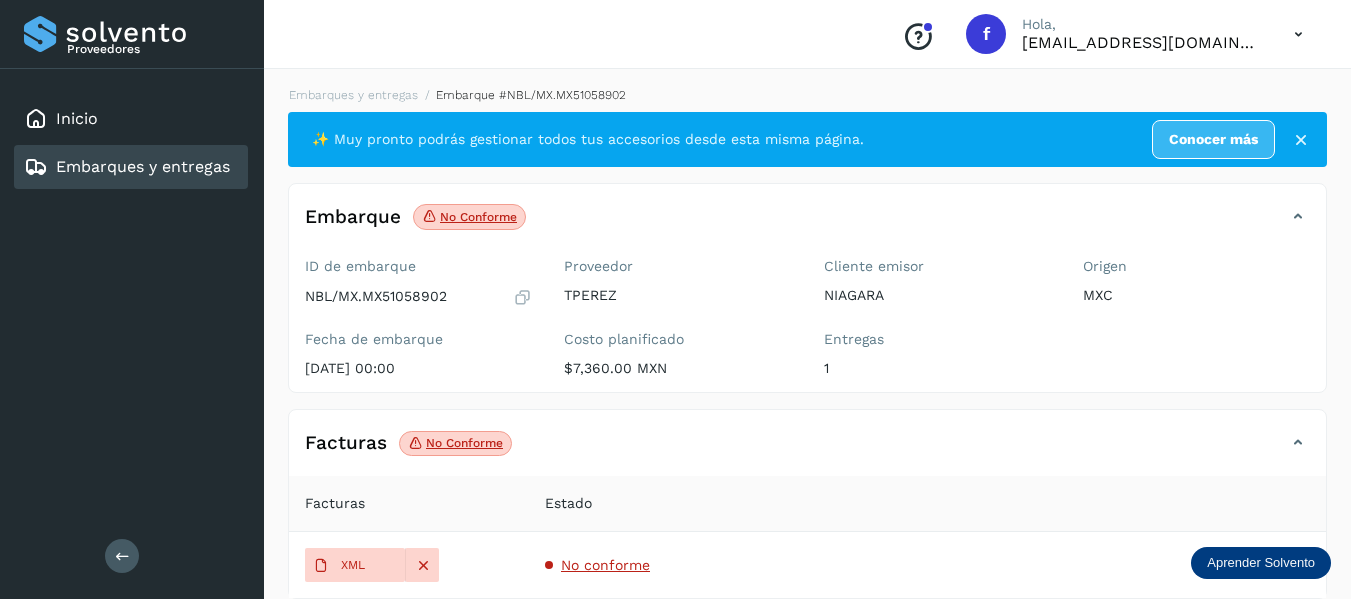 scroll, scrollTop: 100, scrollLeft: 0, axis: vertical 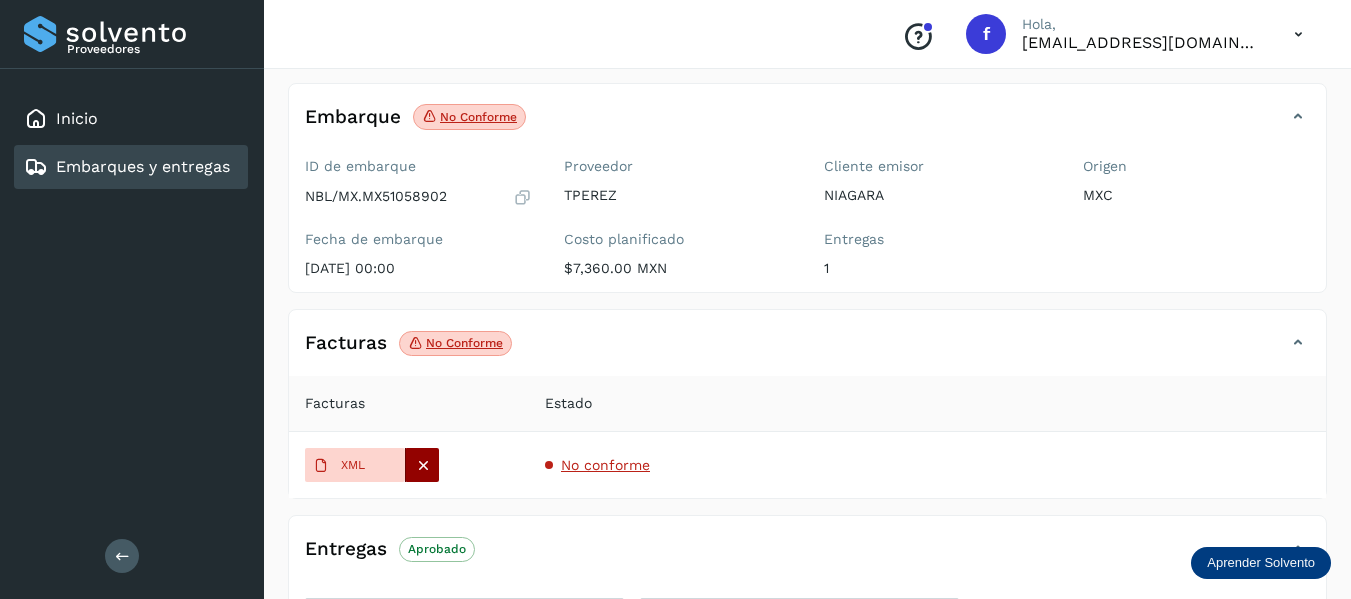 click at bounding box center [423, 465] 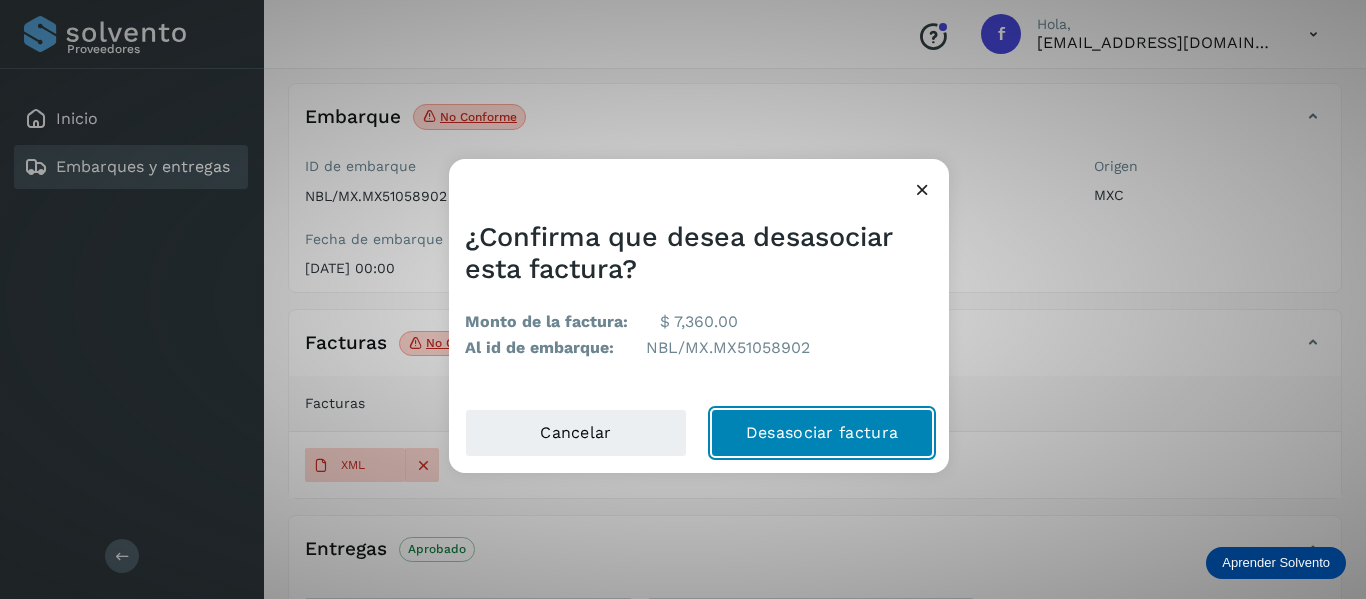 click on "Desasociar factura" 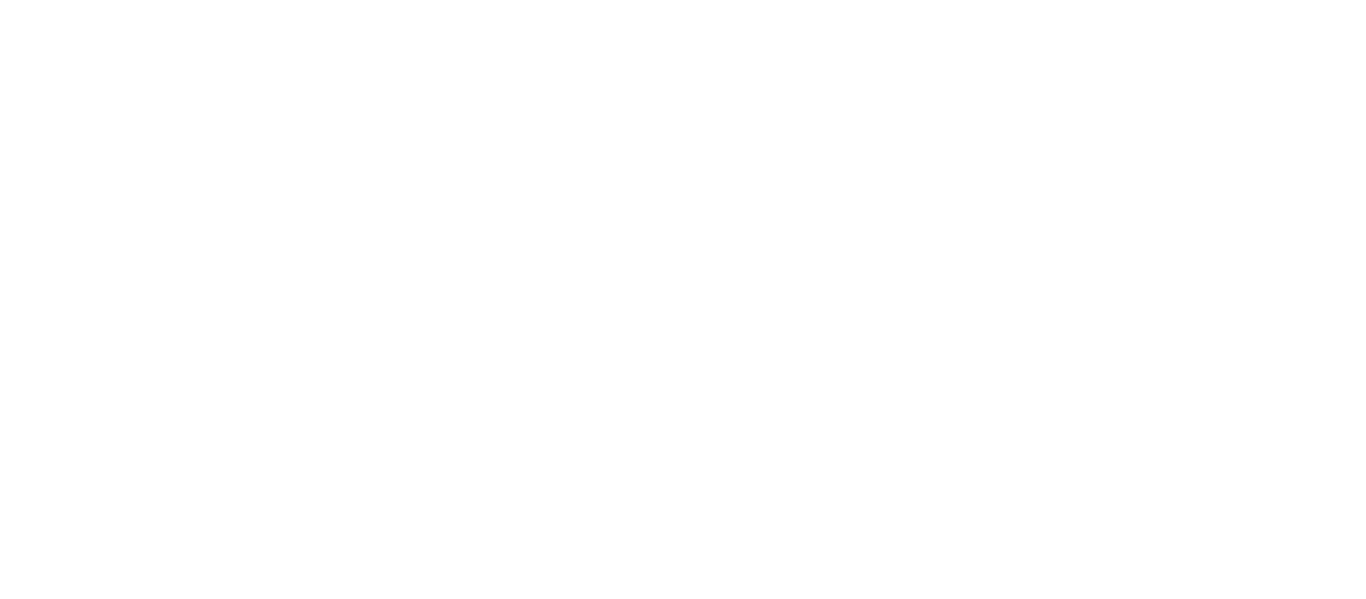 scroll, scrollTop: 0, scrollLeft: 0, axis: both 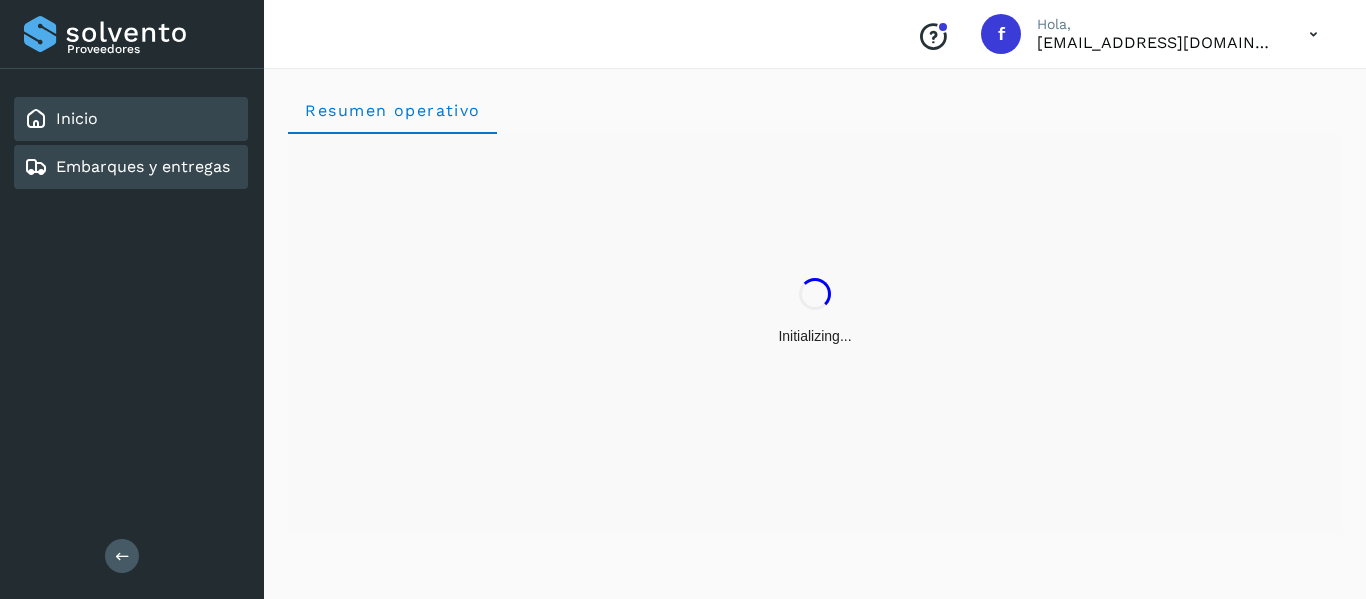 click on "Embarques y entregas" at bounding box center [143, 166] 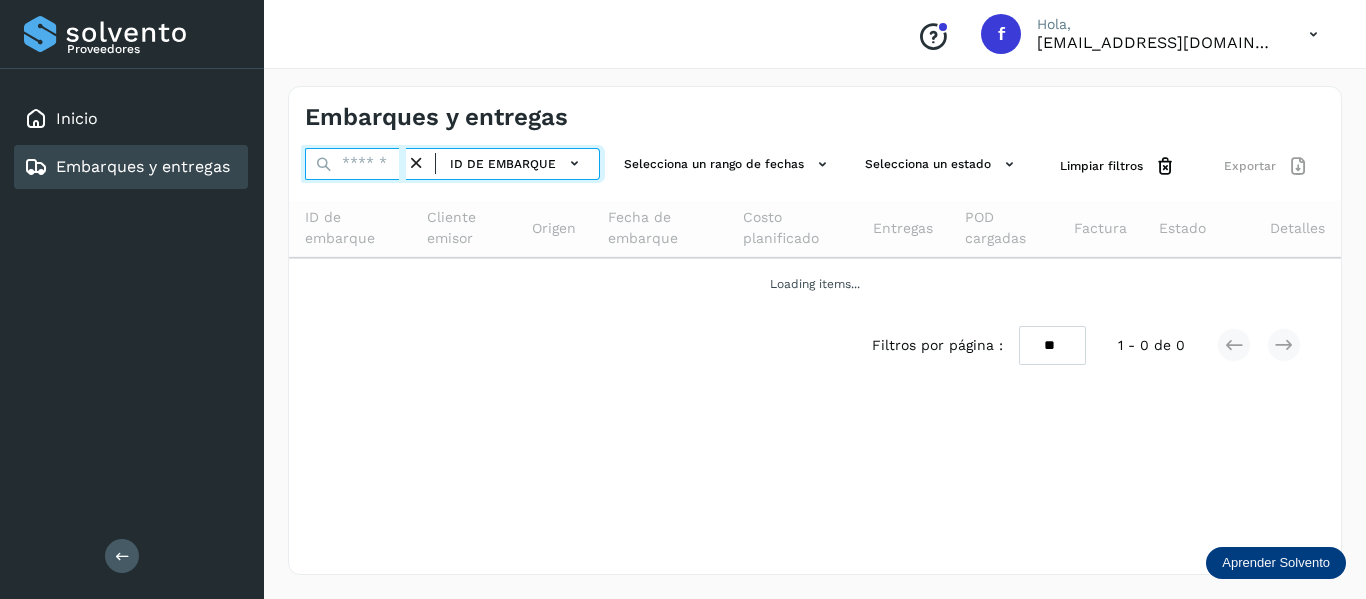 click at bounding box center [355, 164] 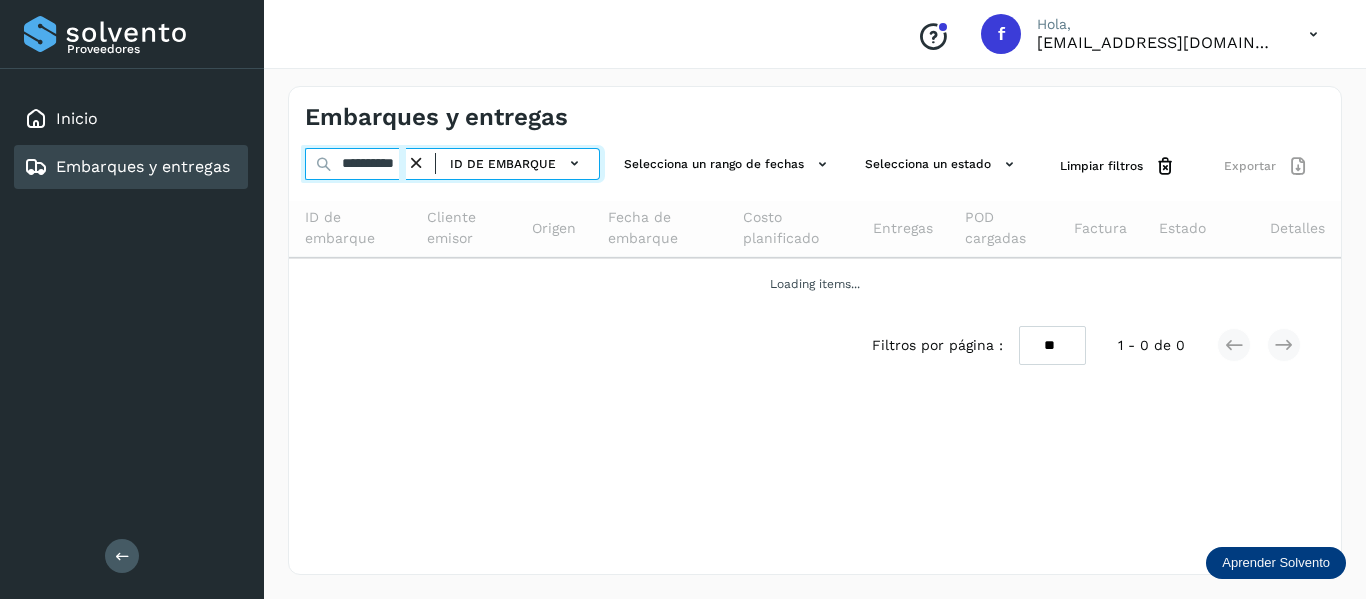 scroll, scrollTop: 0, scrollLeft: 19, axis: horizontal 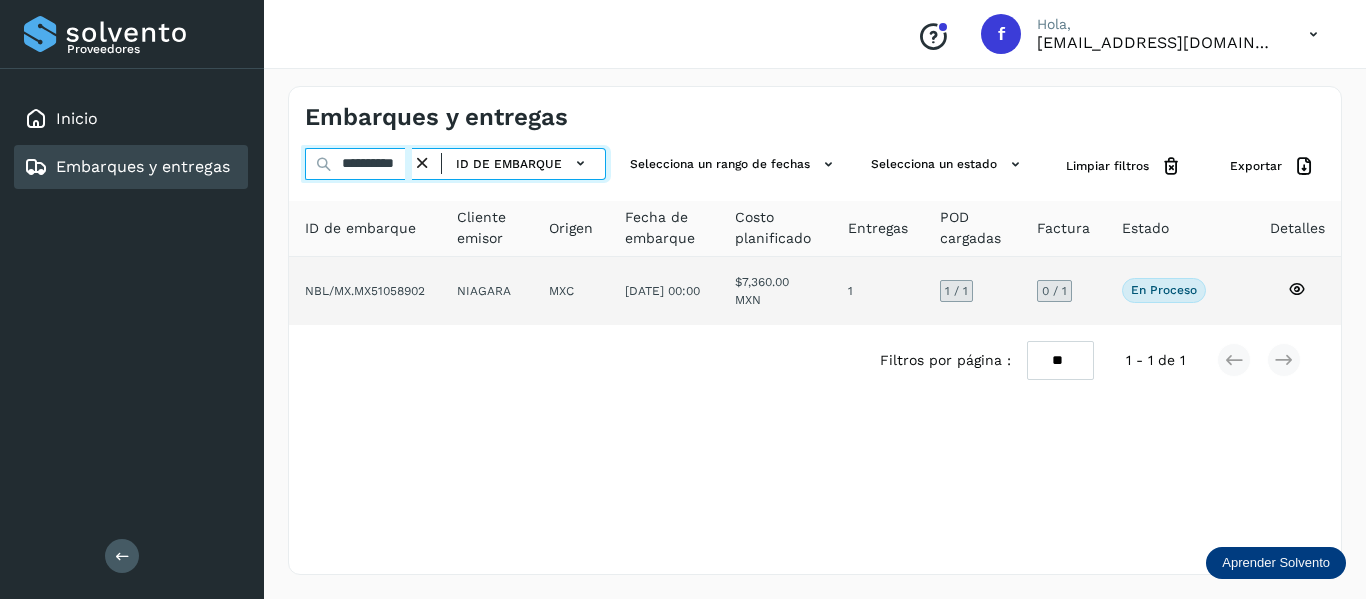 type on "**********" 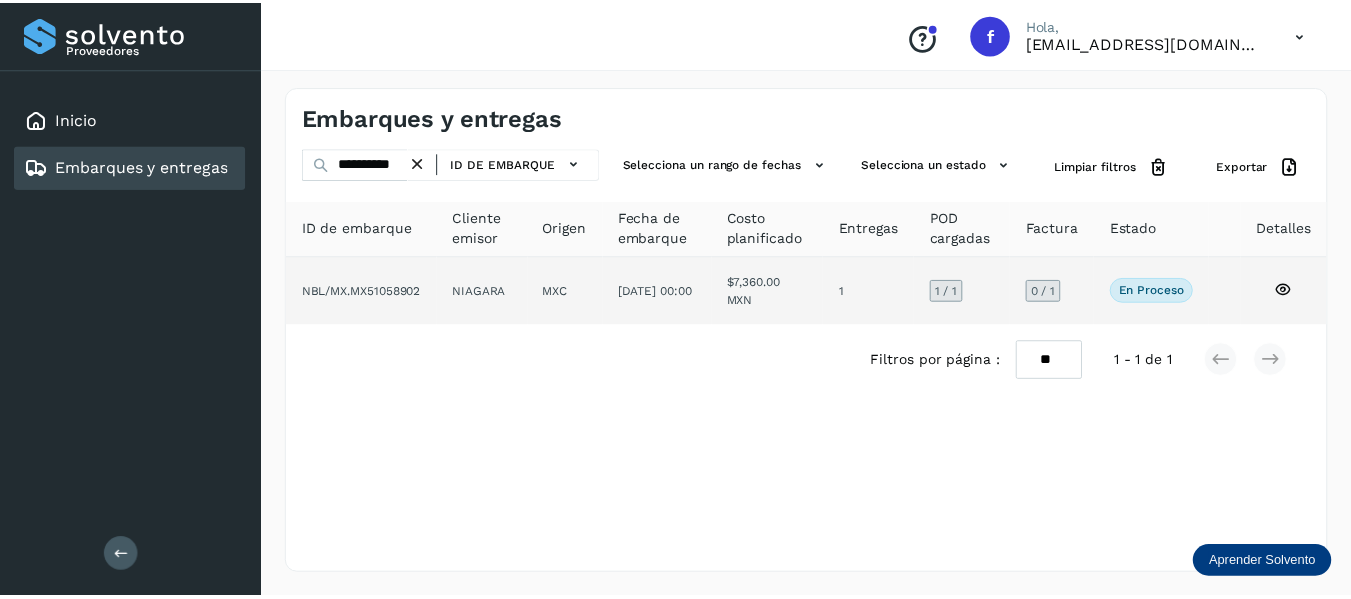 scroll, scrollTop: 0, scrollLeft: 0, axis: both 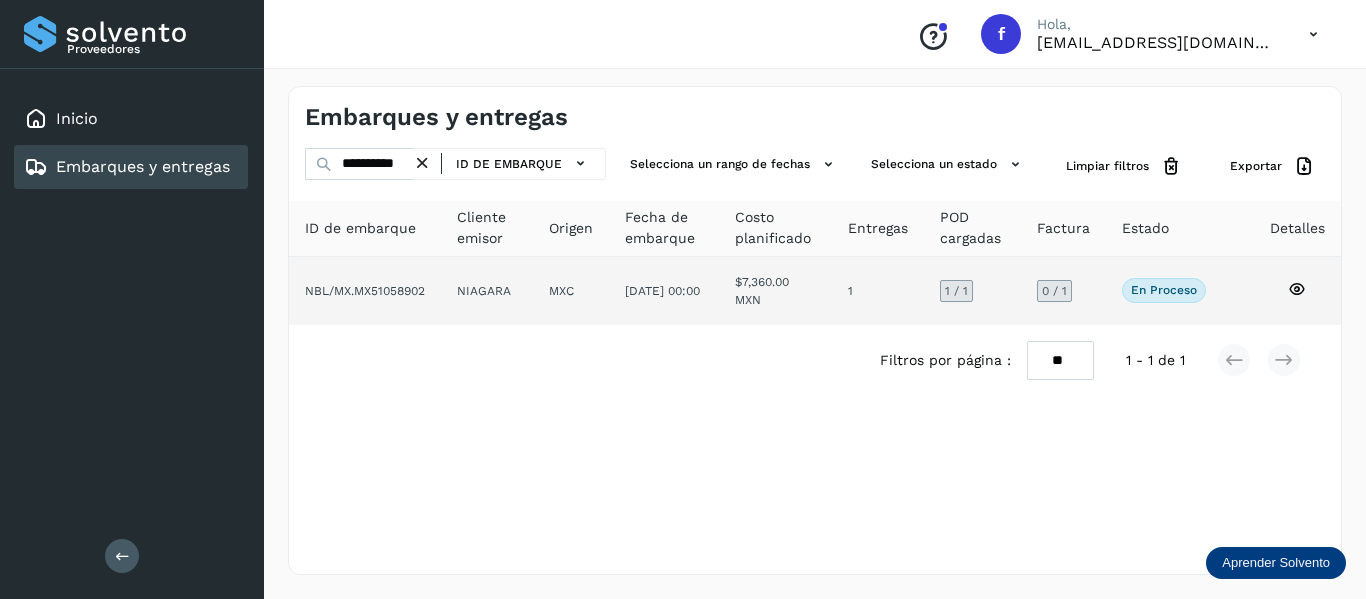 click 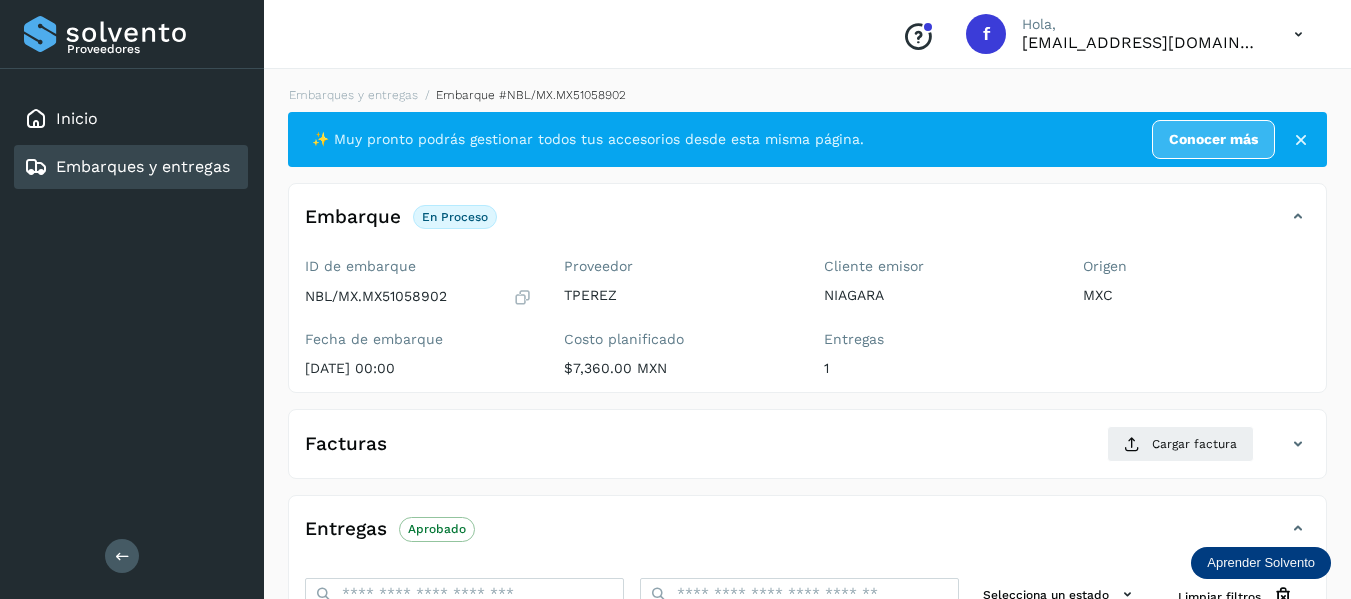 scroll, scrollTop: 300, scrollLeft: 0, axis: vertical 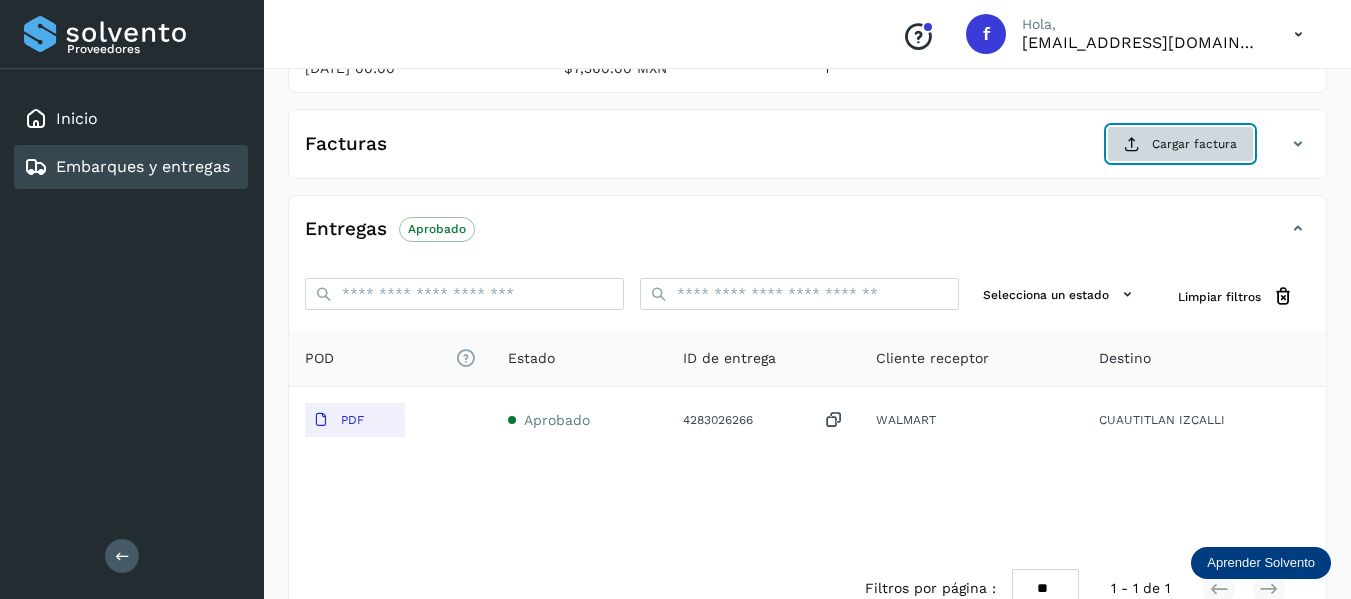 click on "Cargar factura" at bounding box center (1180, 144) 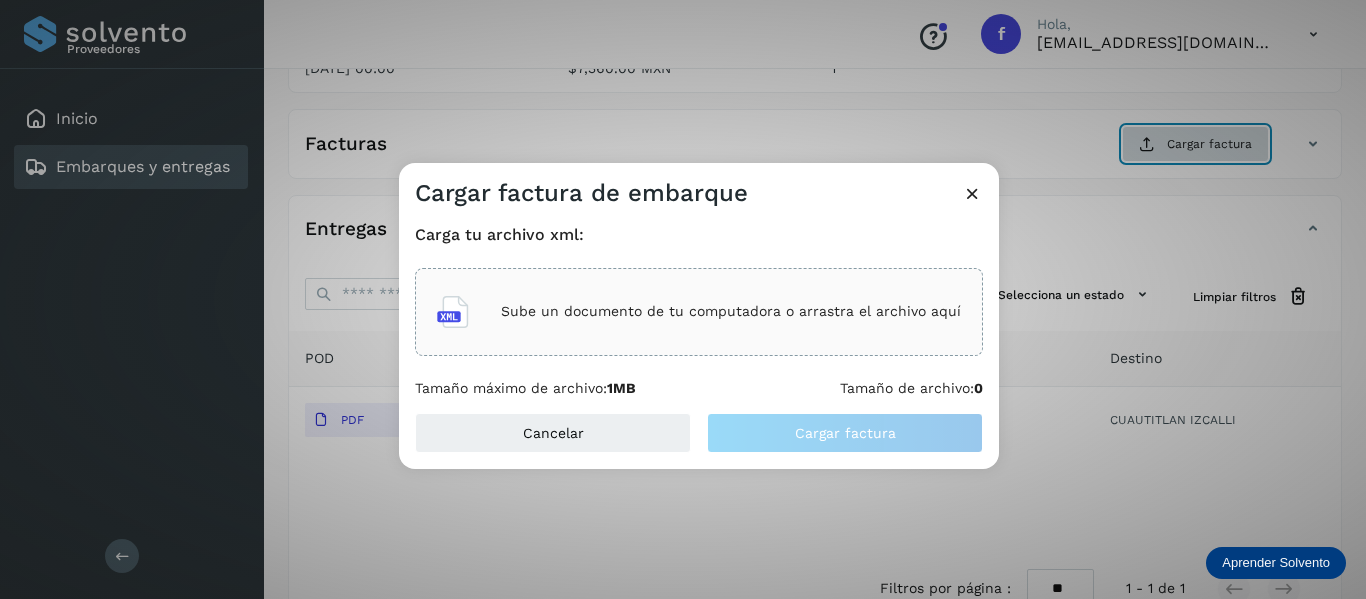 type 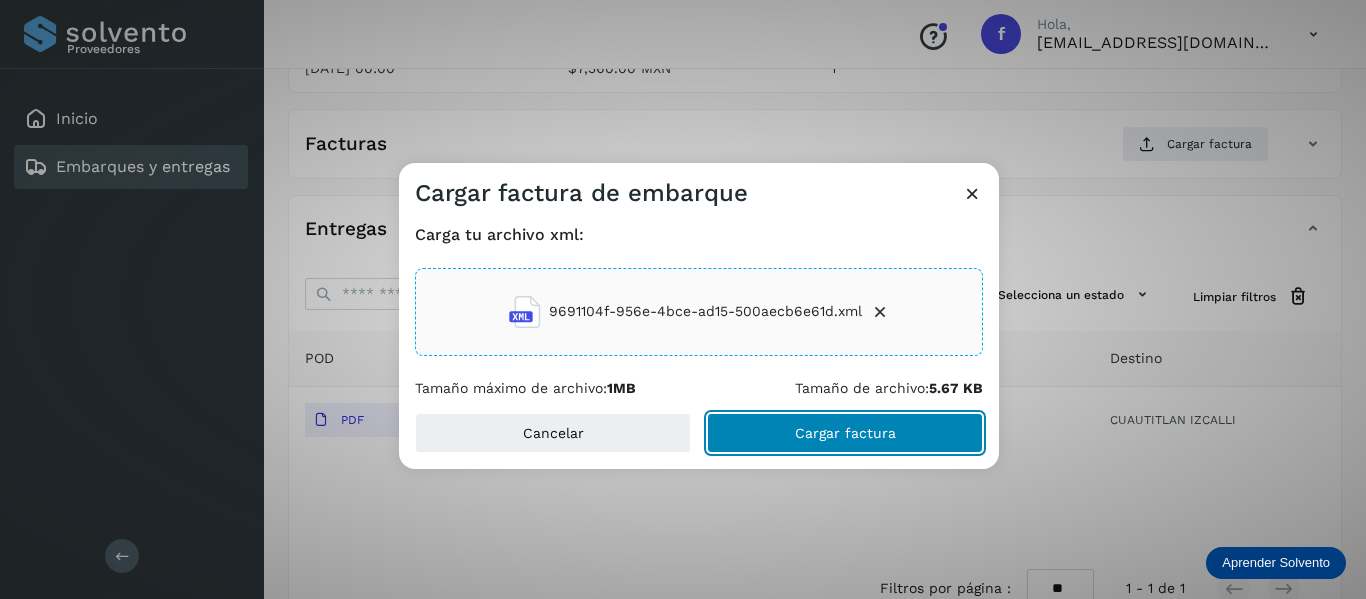 click on "Cargar factura" 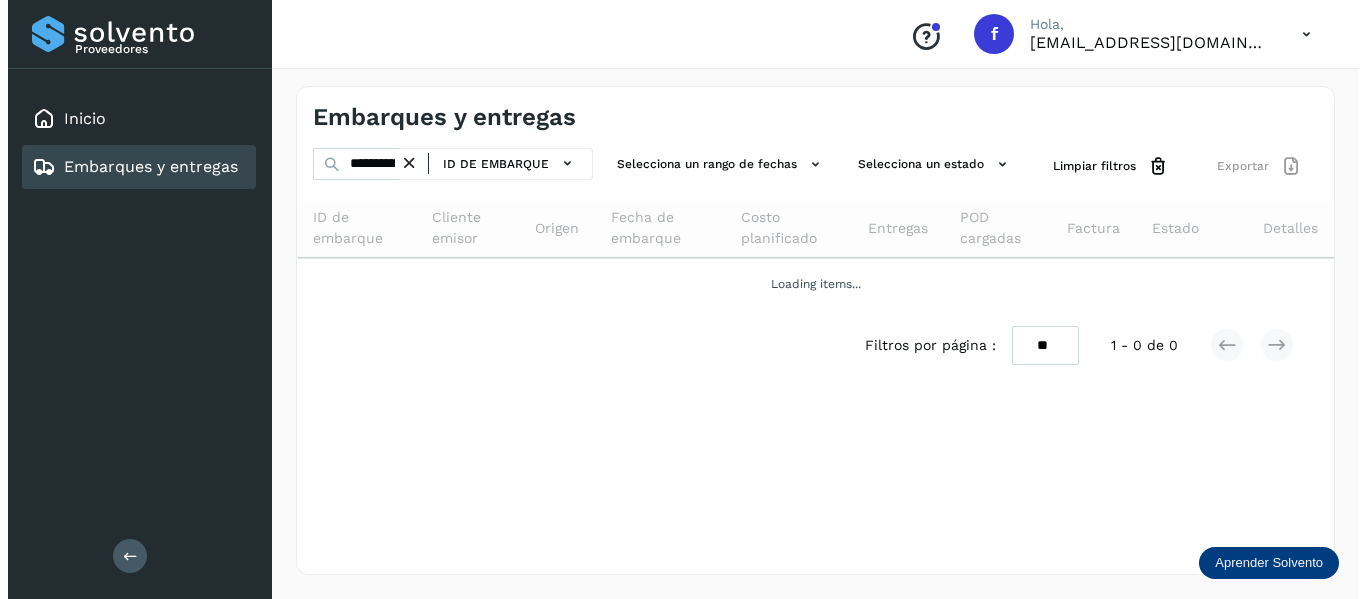 scroll, scrollTop: 0, scrollLeft: 0, axis: both 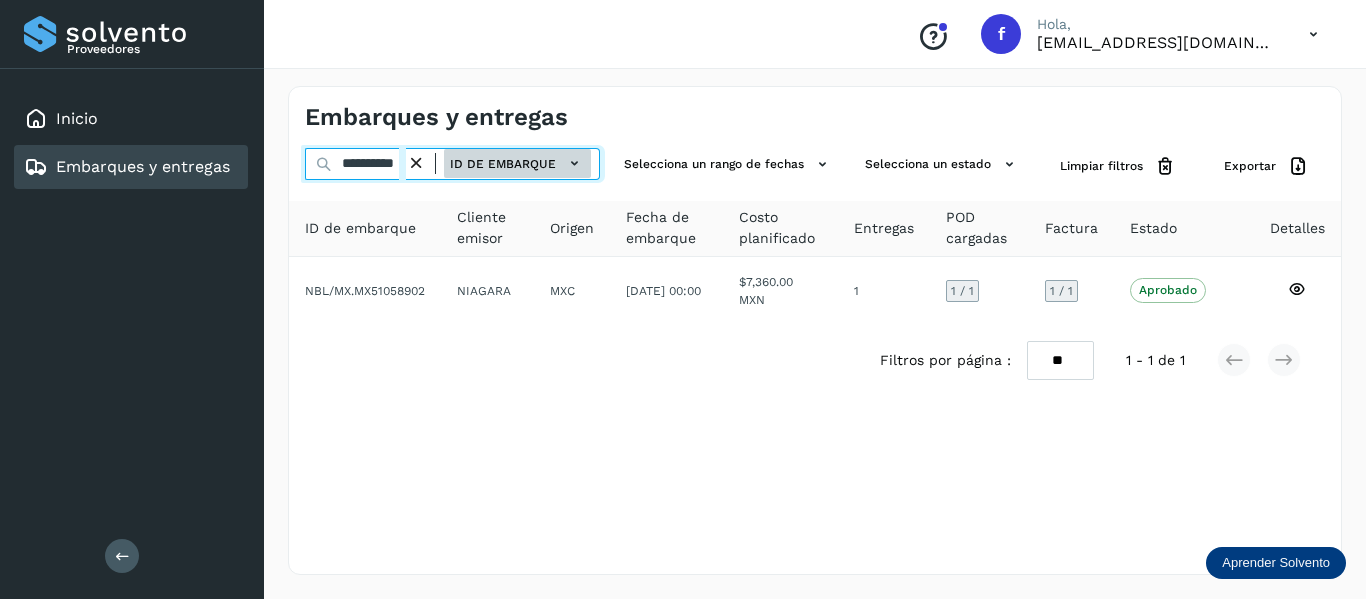drag, startPoint x: 343, startPoint y: 163, endPoint x: 507, endPoint y: 165, distance: 164.01219 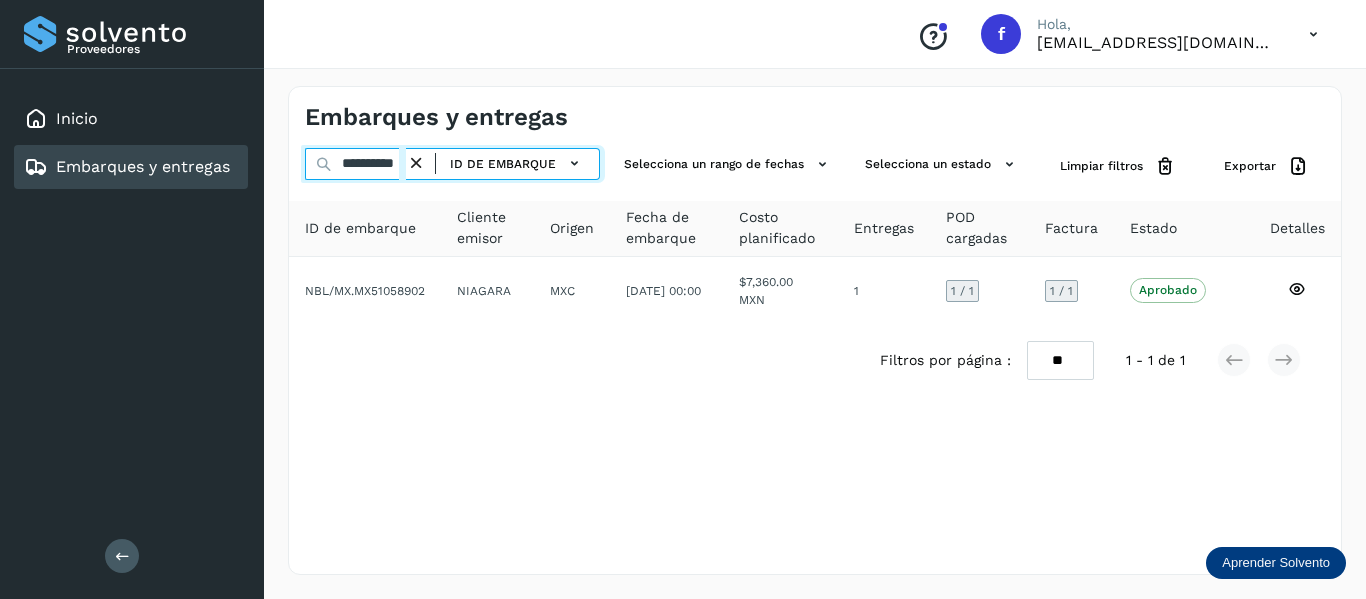 paste 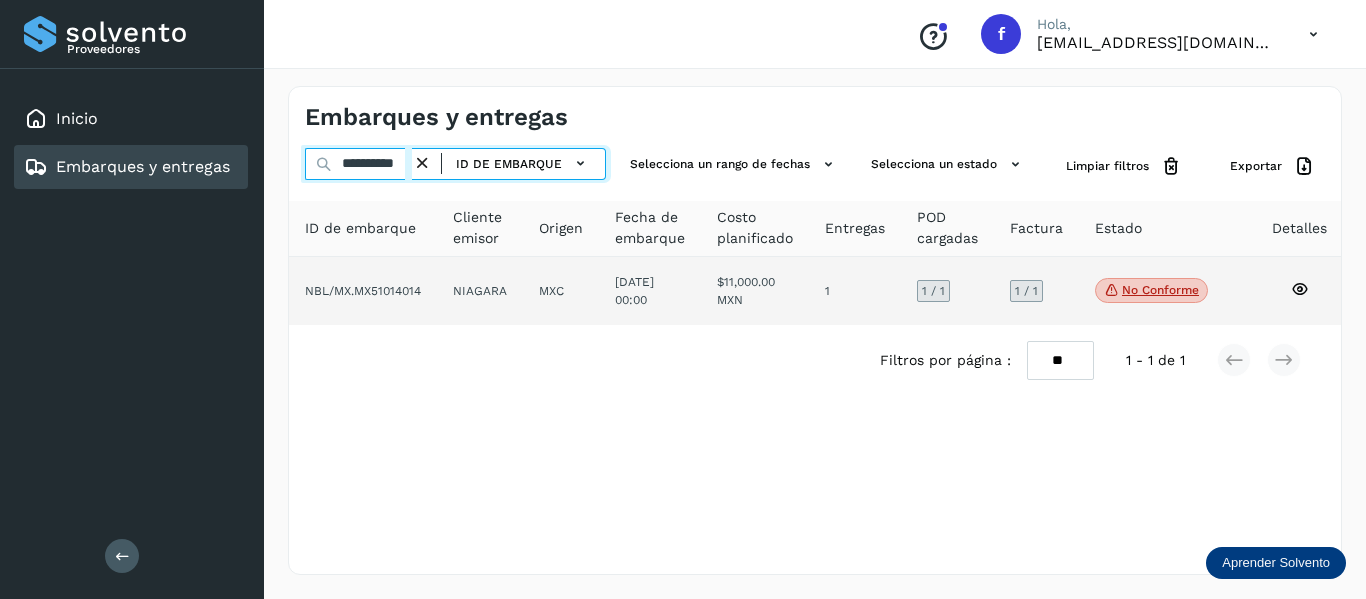 type on "**********" 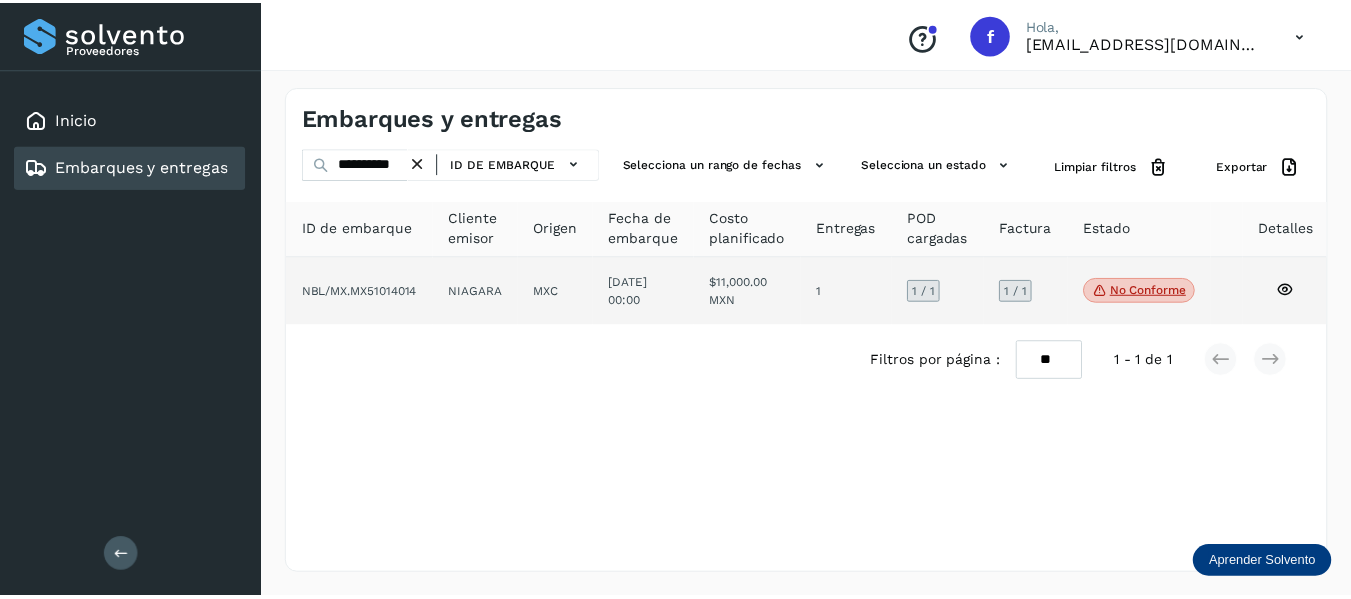 scroll, scrollTop: 0, scrollLeft: 0, axis: both 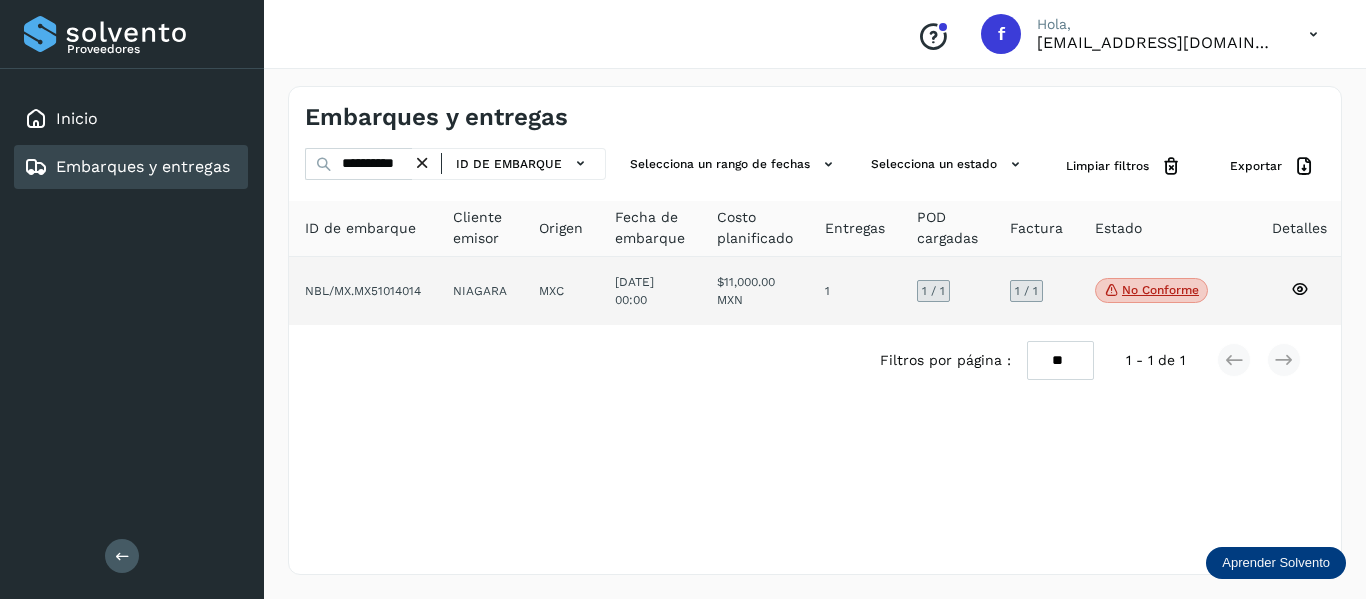 click 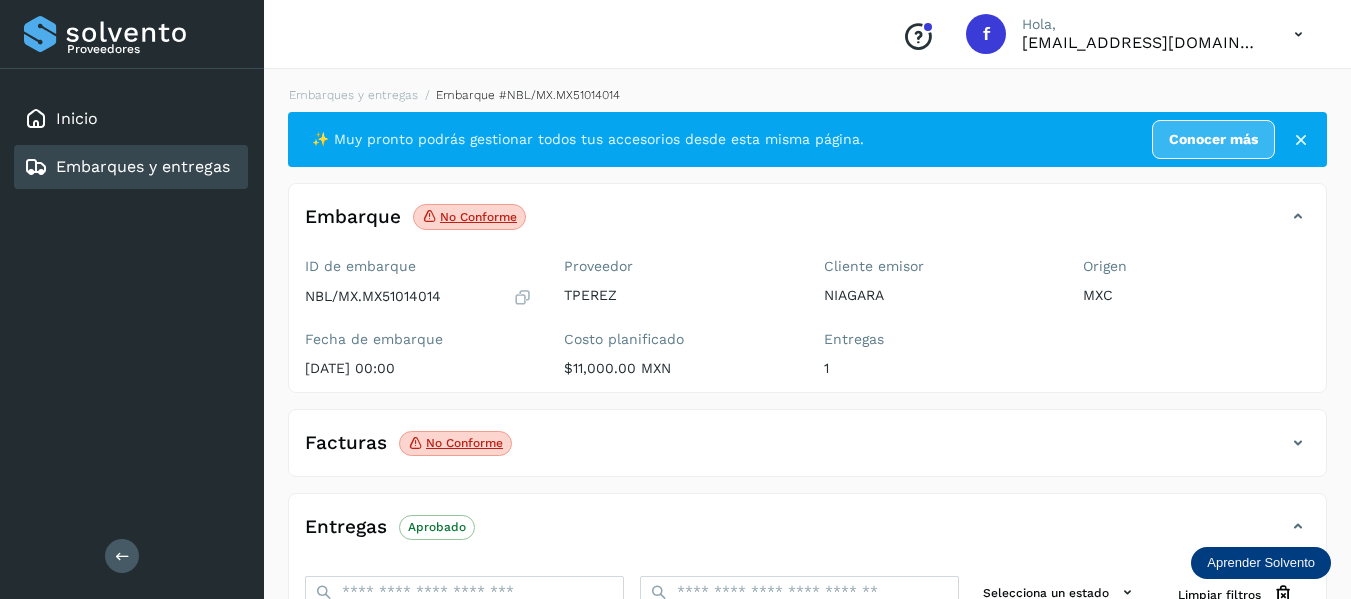 click at bounding box center (1298, 443) 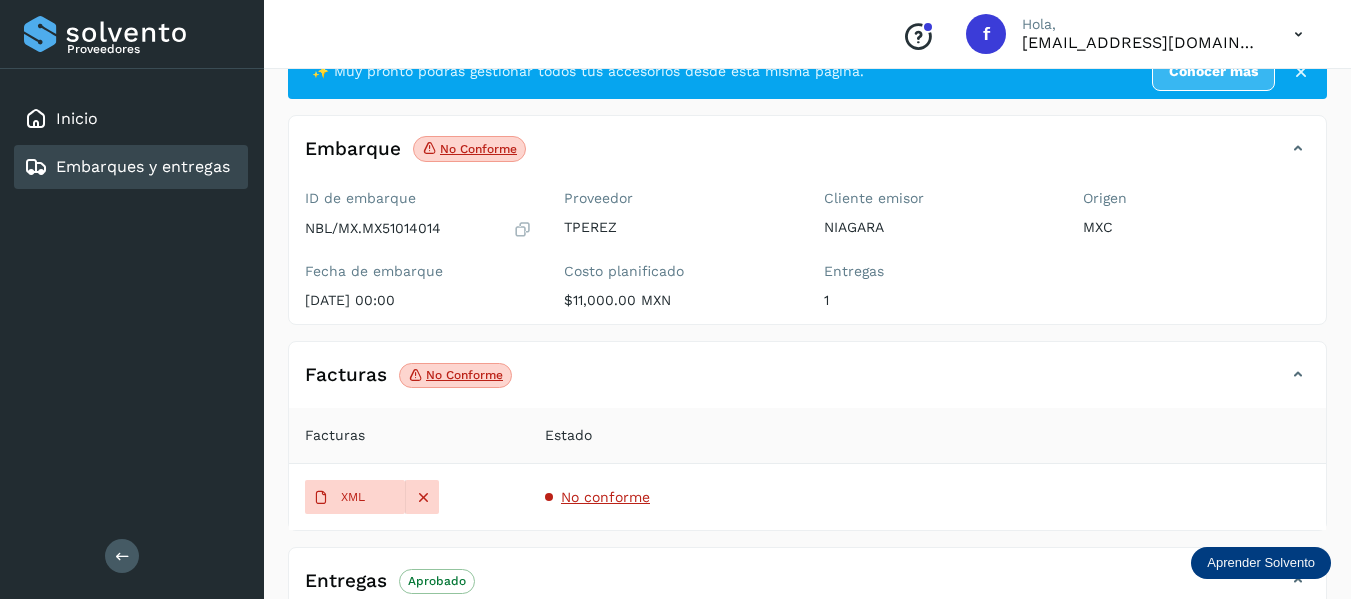 scroll, scrollTop: 100, scrollLeft: 0, axis: vertical 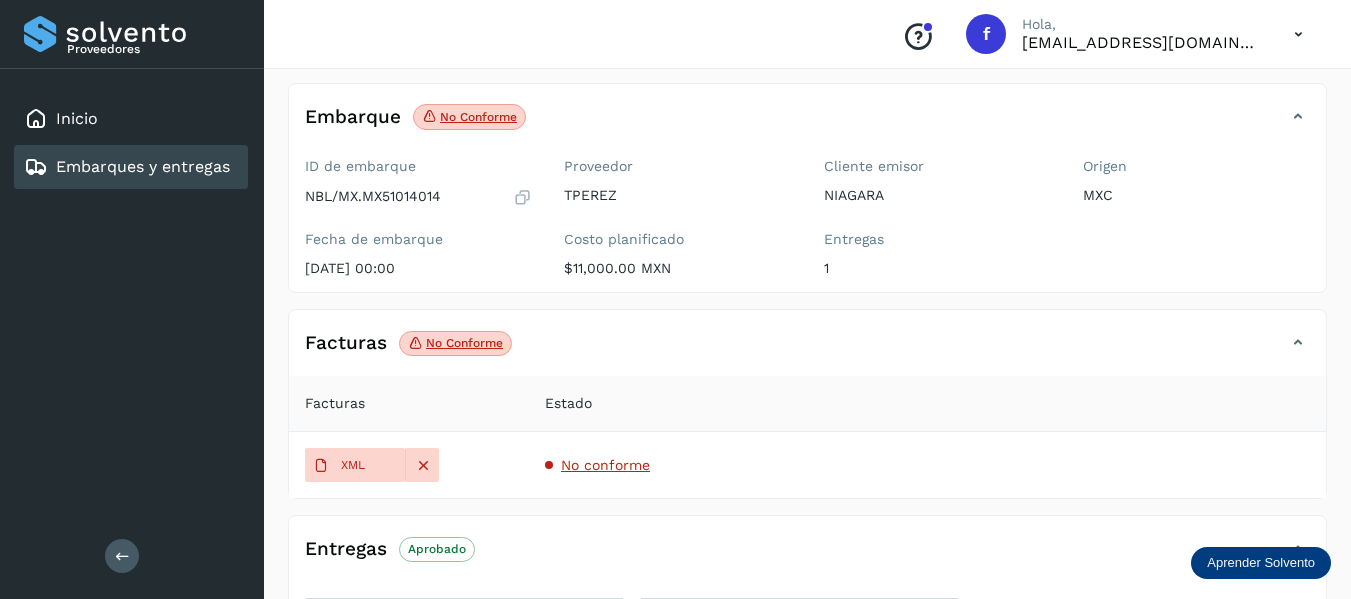 click on "Facturas No conforme" at bounding box center (807, 351) 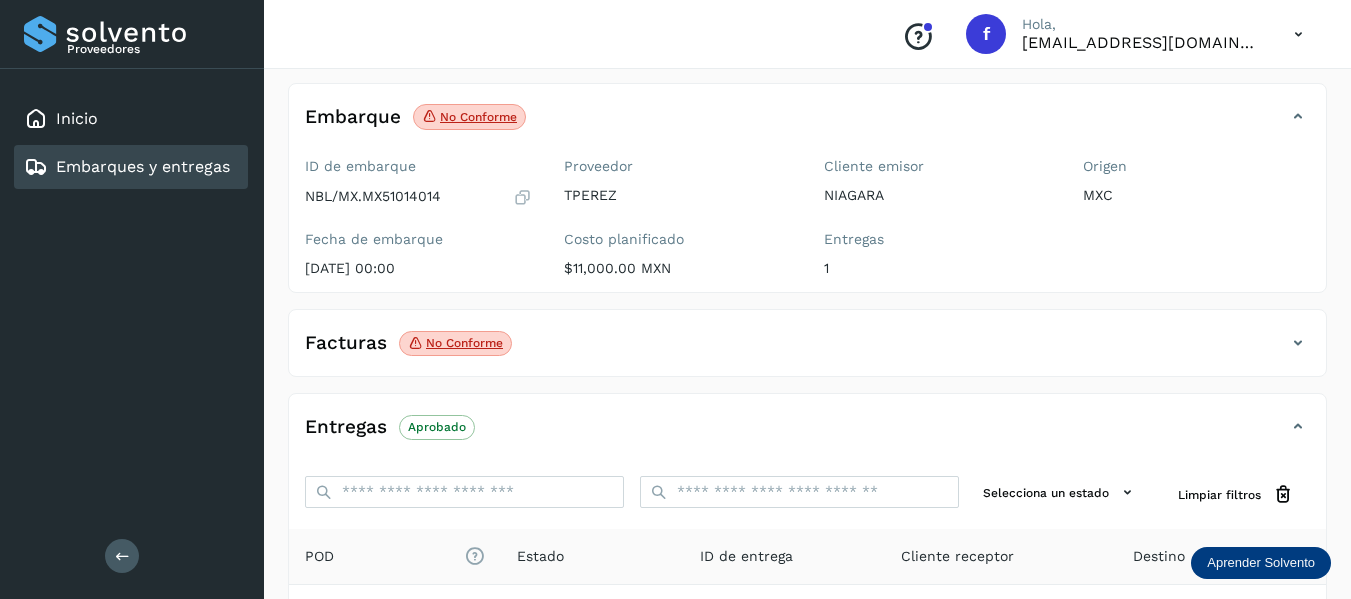 click on "Facturas No conforme" 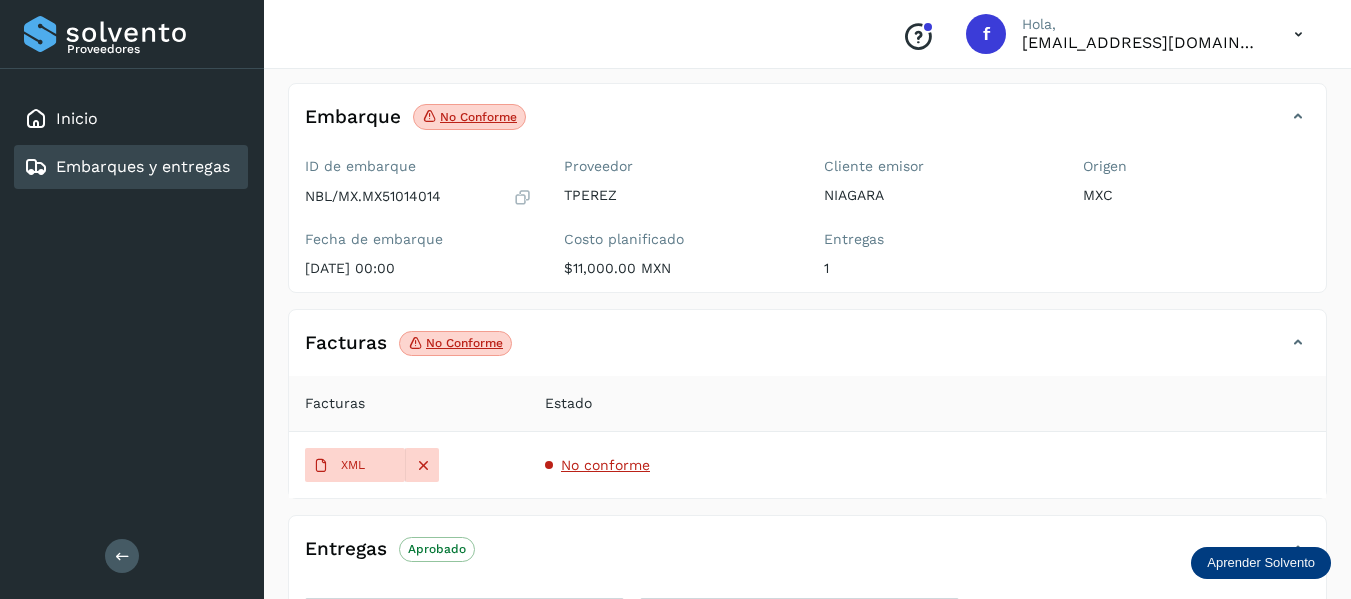 click at bounding box center (1298, 343) 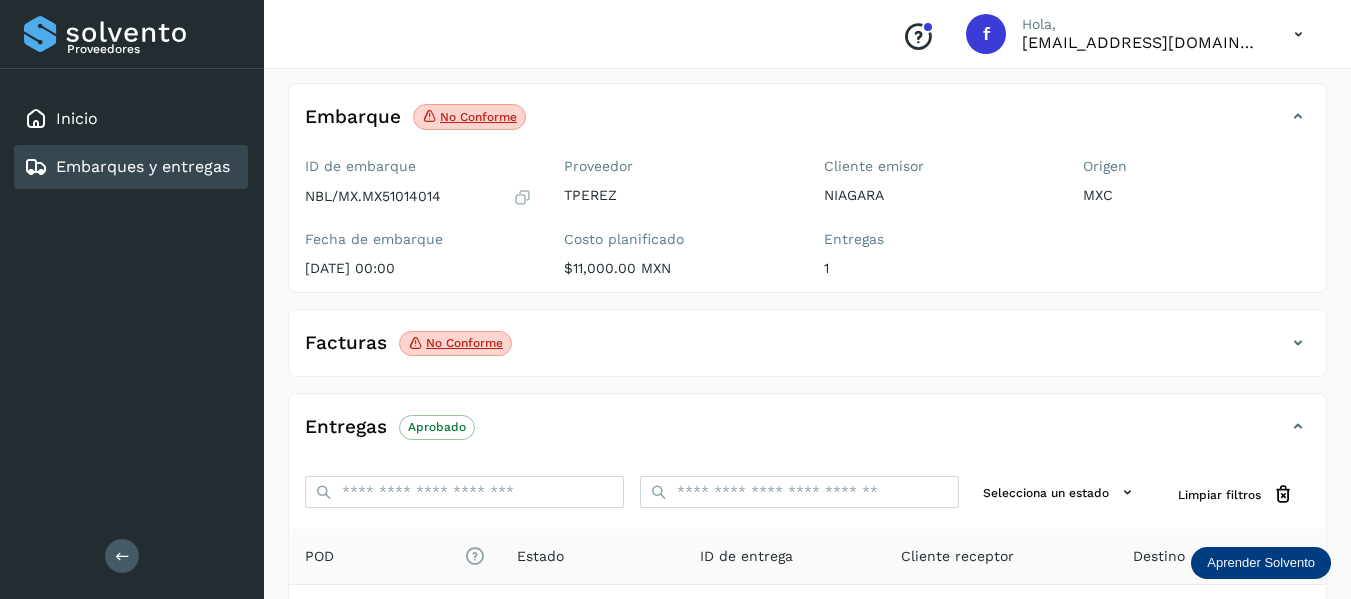 click at bounding box center [1298, 343] 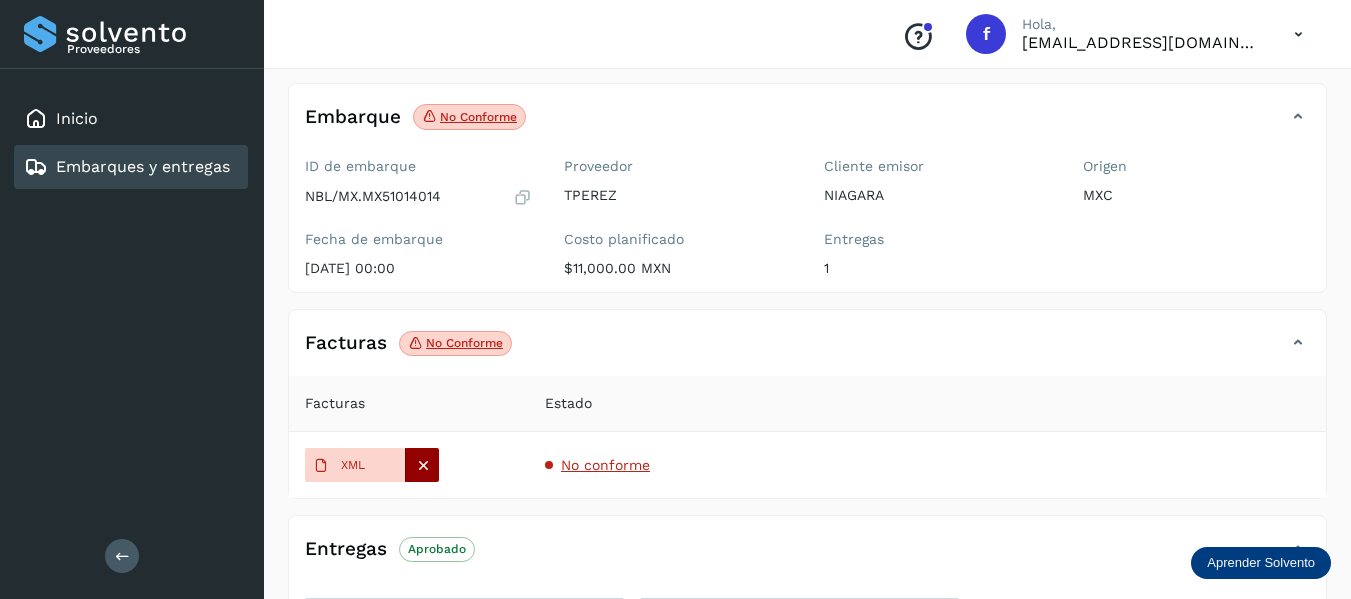 click at bounding box center [423, 465] 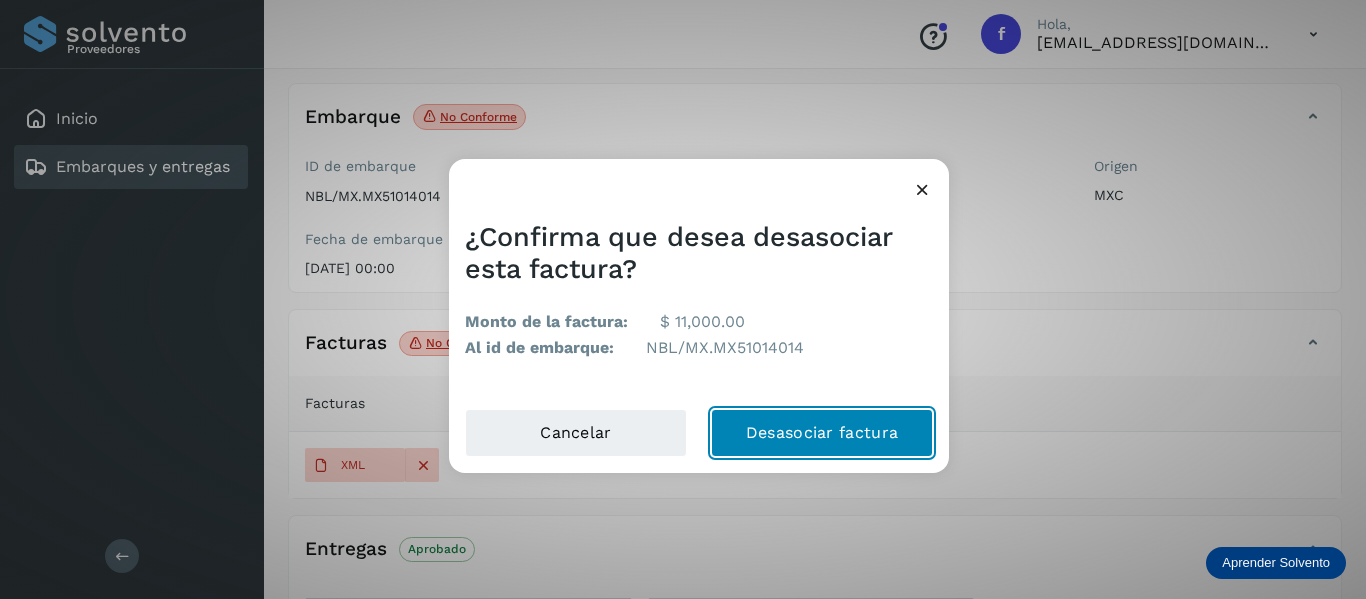 click on "Desasociar factura" 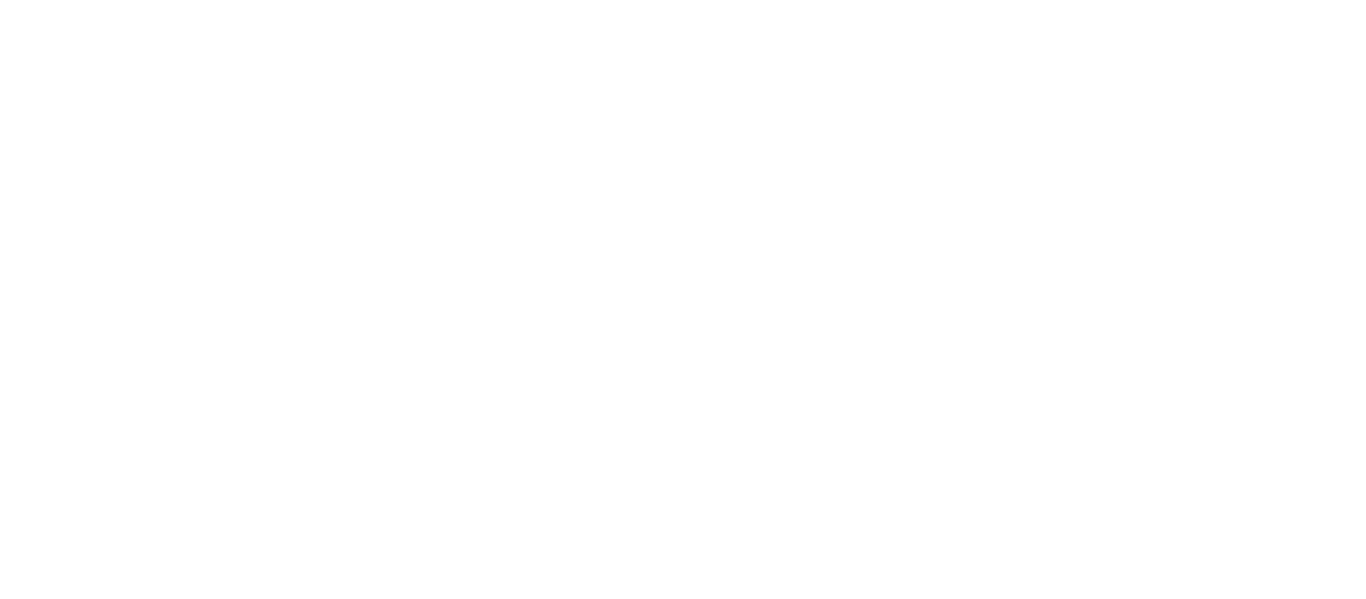 scroll, scrollTop: 0, scrollLeft: 0, axis: both 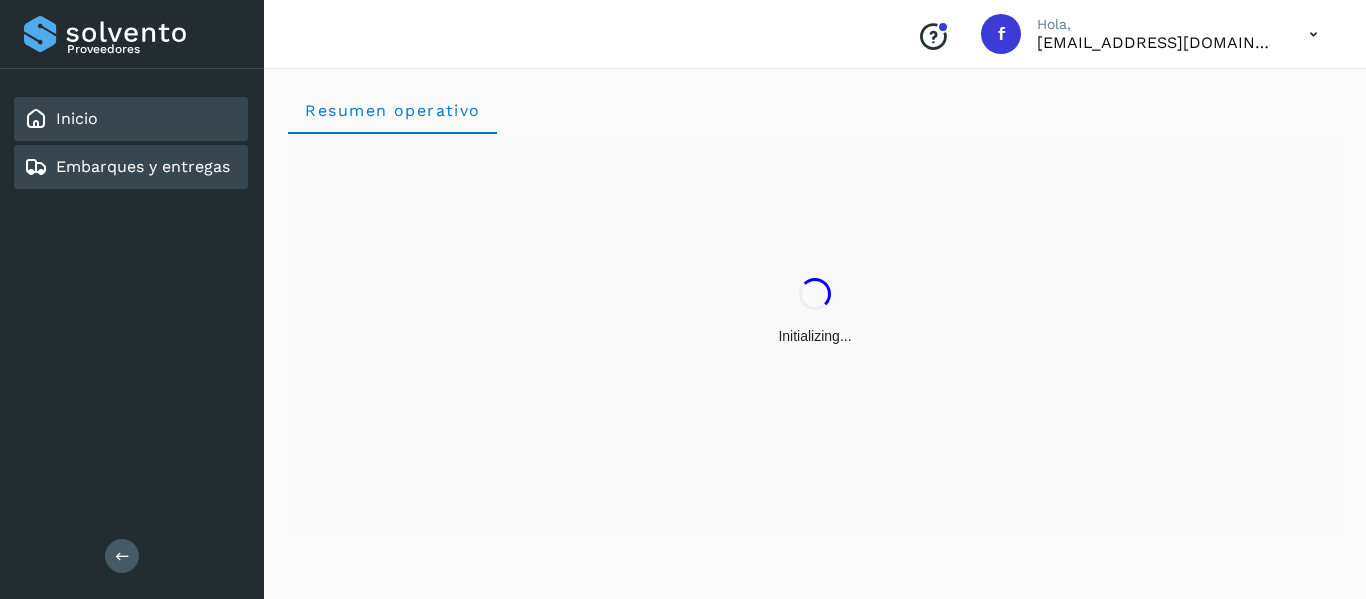 click on "Embarques y entregas" at bounding box center [143, 166] 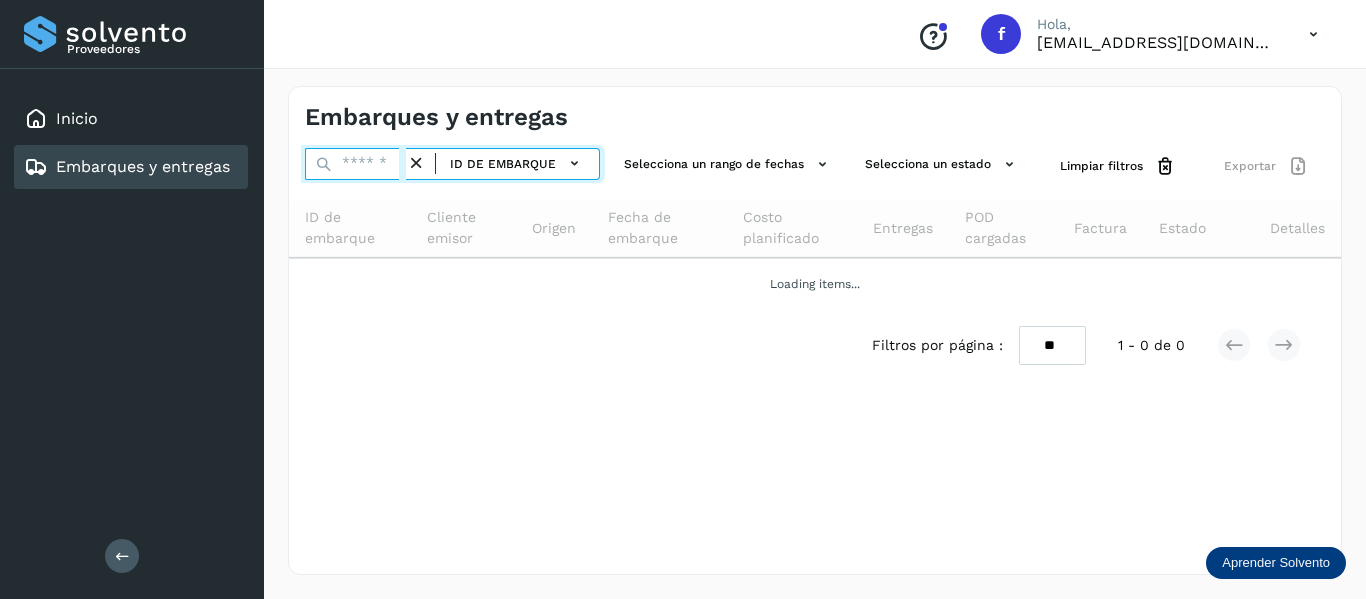 click at bounding box center [355, 164] 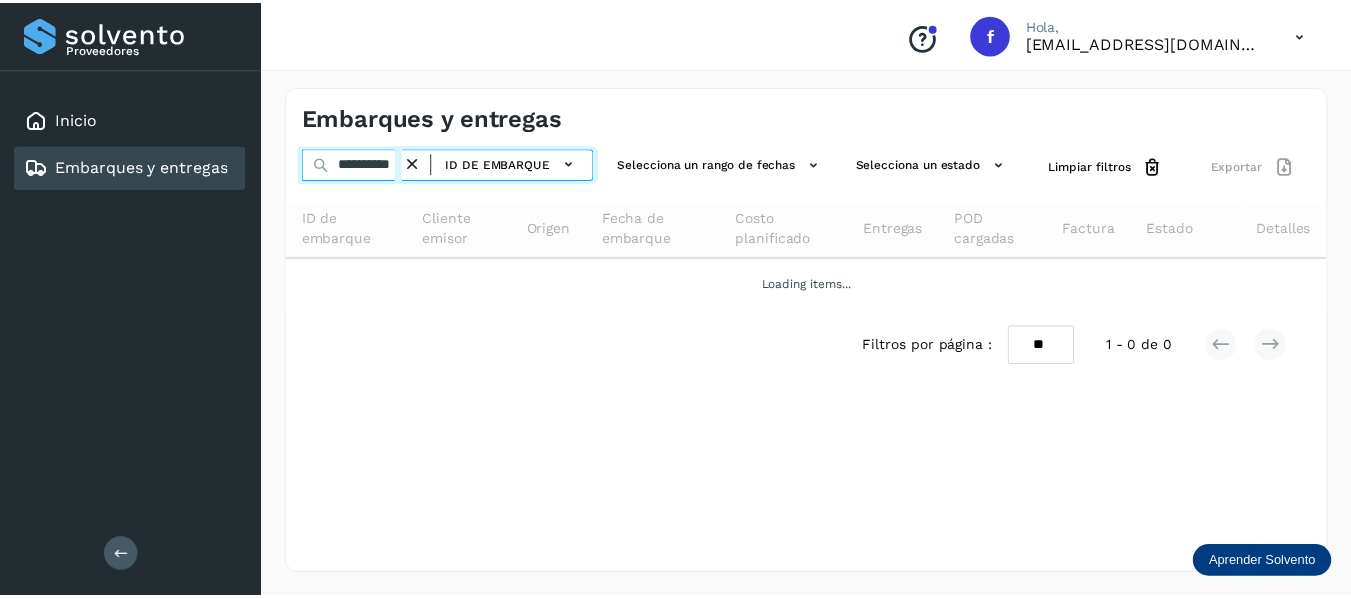 scroll, scrollTop: 0, scrollLeft: 13, axis: horizontal 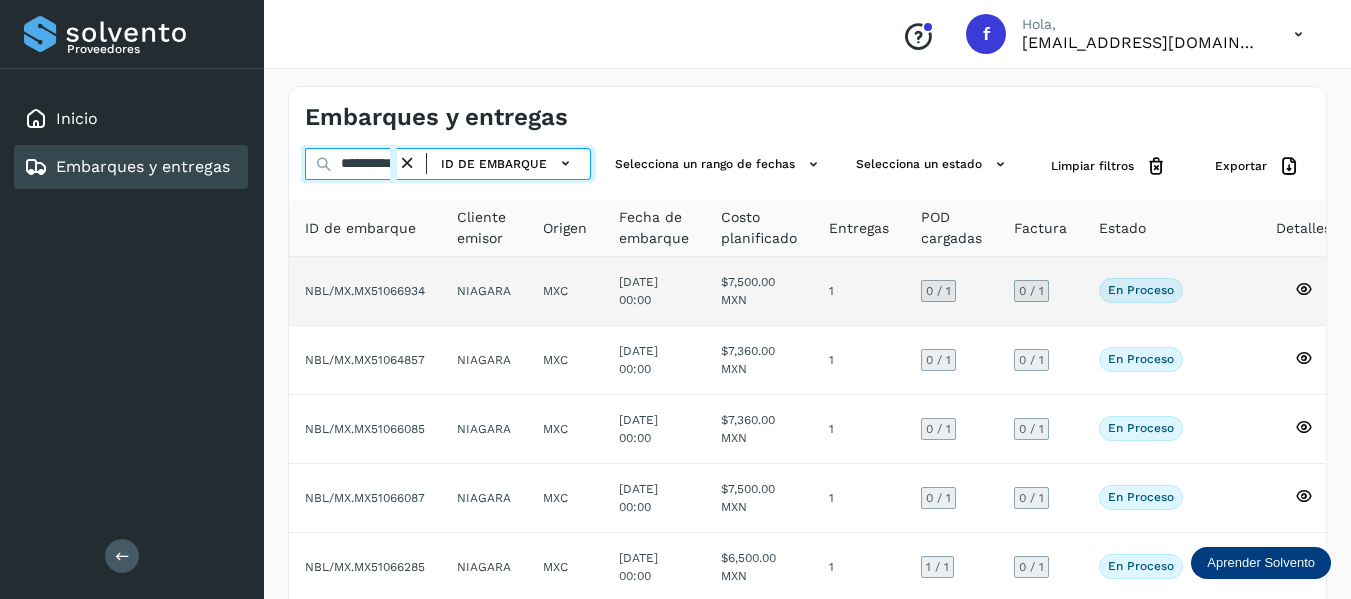 type on "**********" 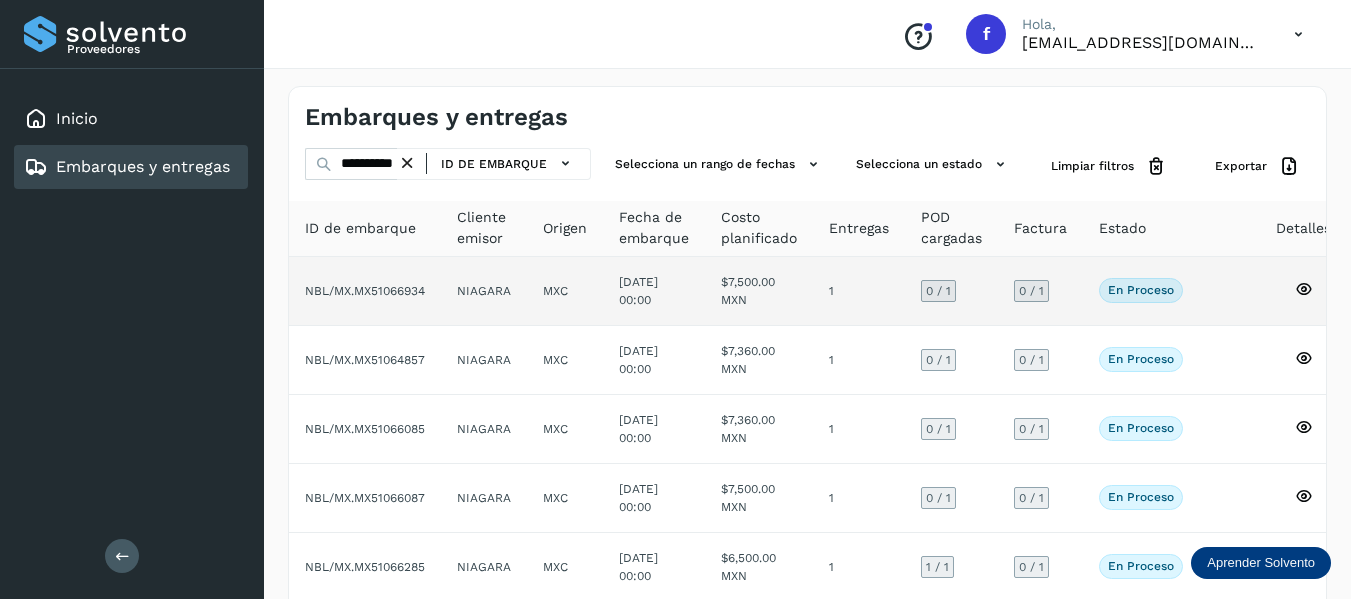 scroll, scrollTop: 0, scrollLeft: 0, axis: both 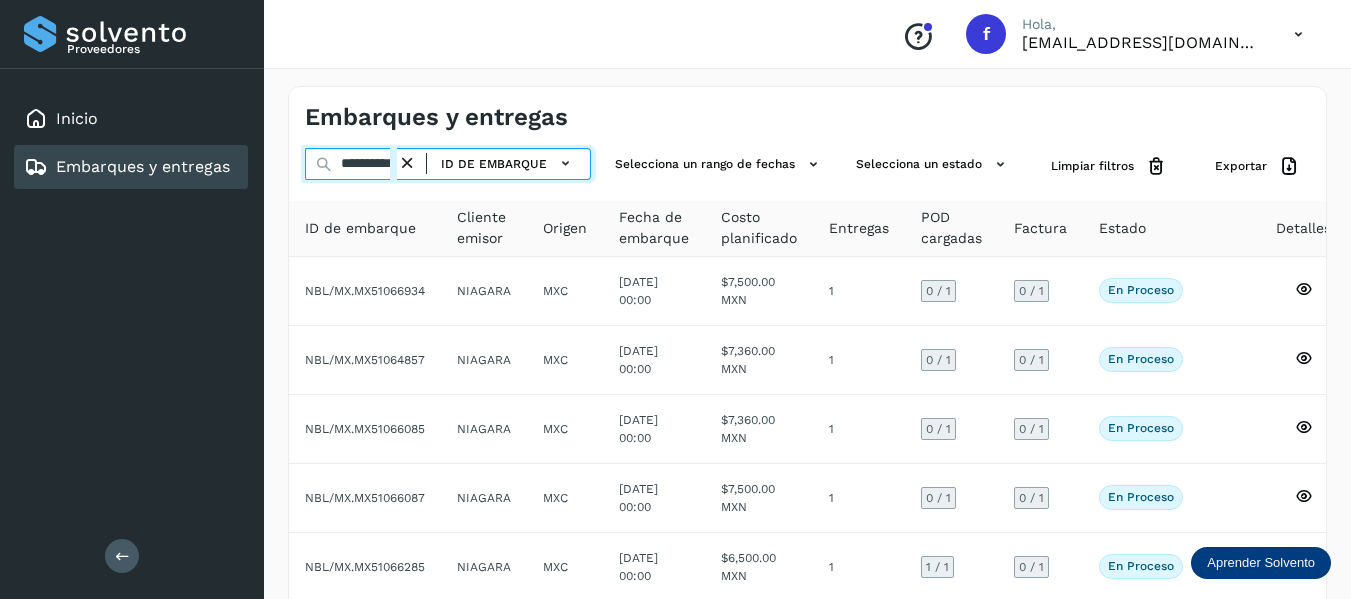 drag, startPoint x: 337, startPoint y: 161, endPoint x: 592, endPoint y: 151, distance: 255.196 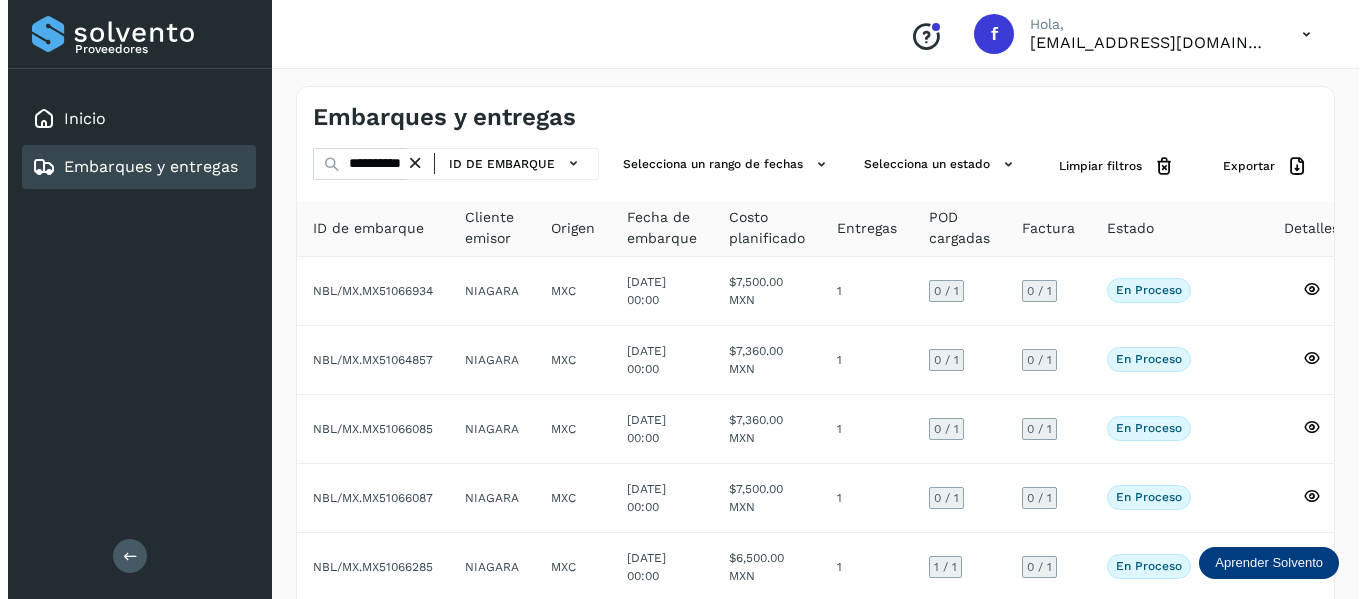 scroll, scrollTop: 0, scrollLeft: 0, axis: both 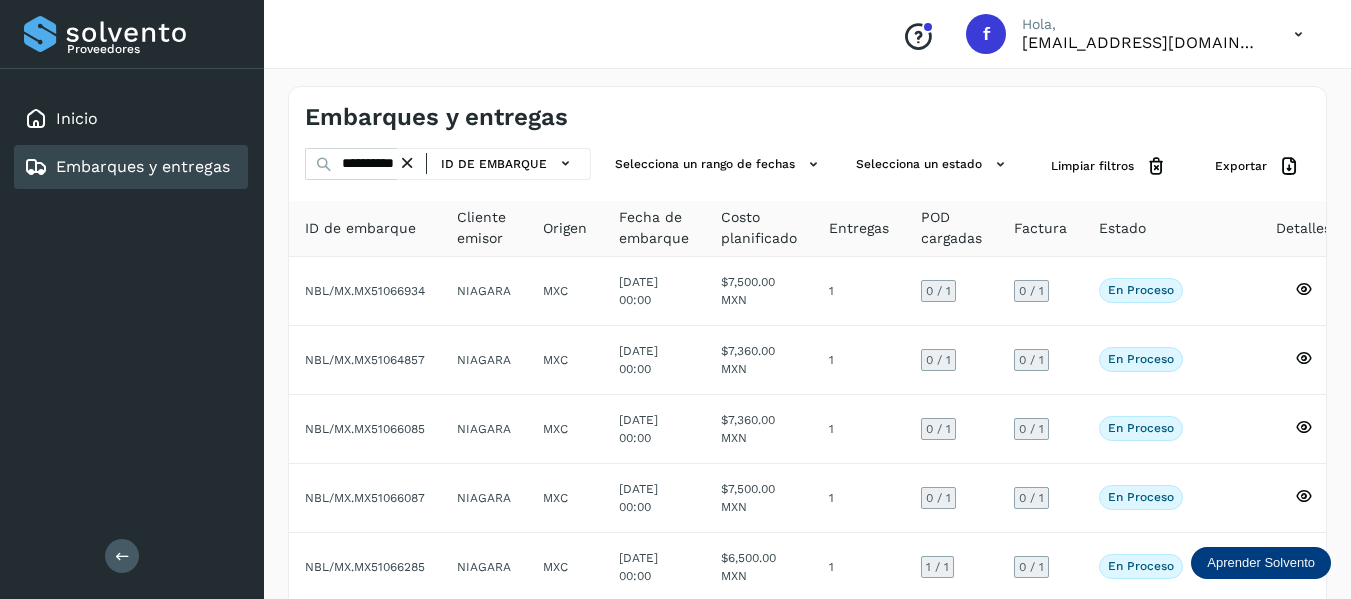 click on "Embarques y entregas" at bounding box center [127, 167] 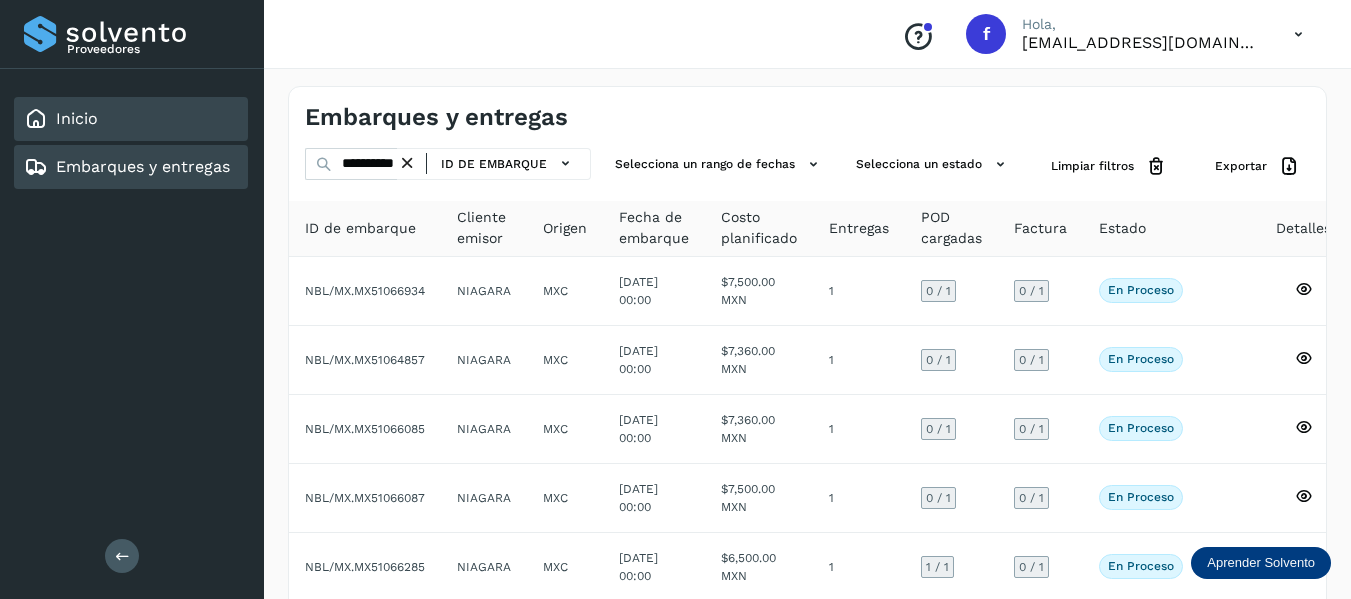 click on "Inicio" at bounding box center [77, 118] 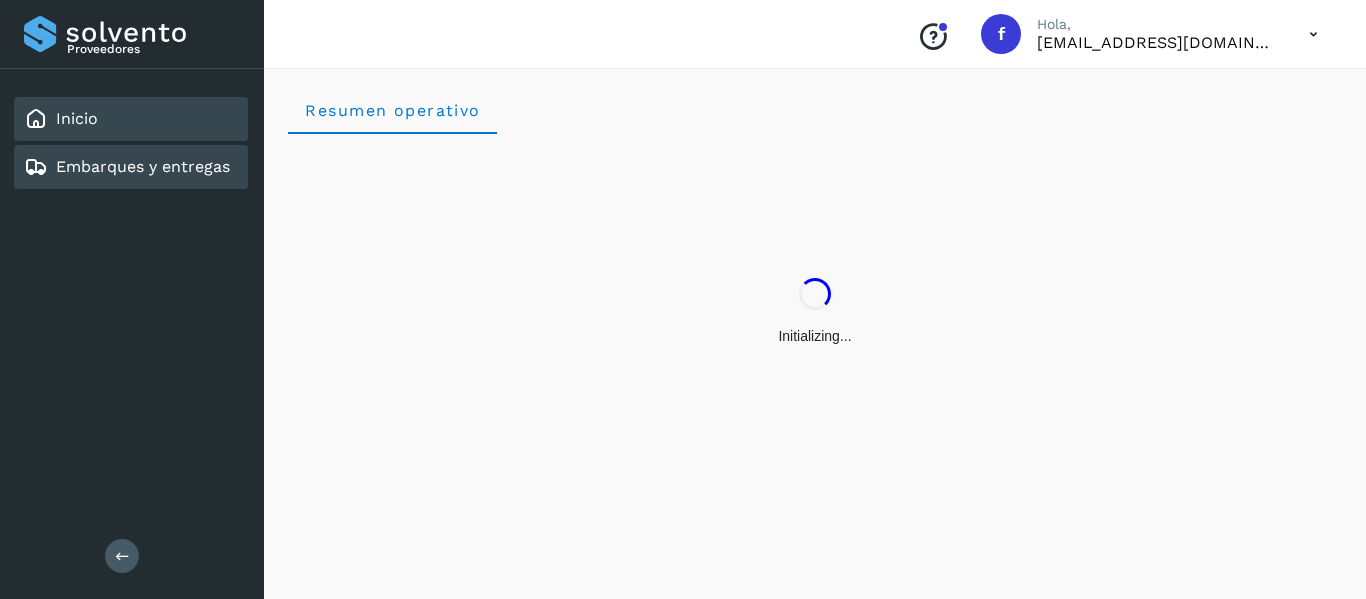 click on "Embarques y entregas" at bounding box center [127, 167] 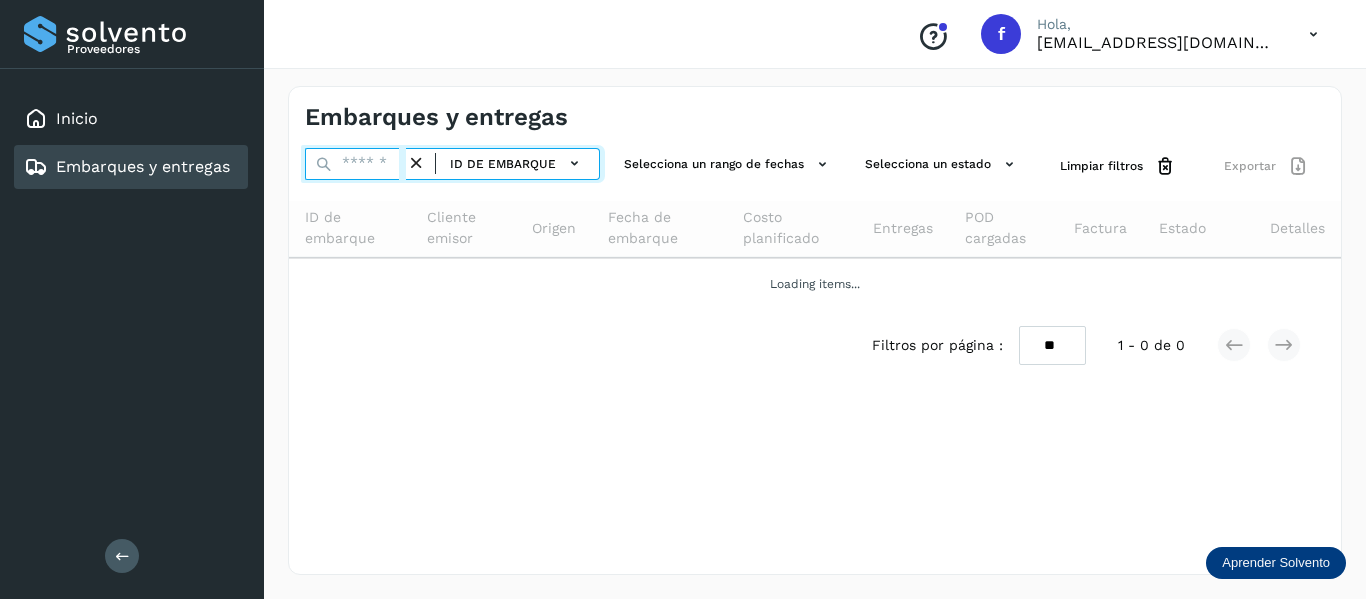 click at bounding box center [355, 164] 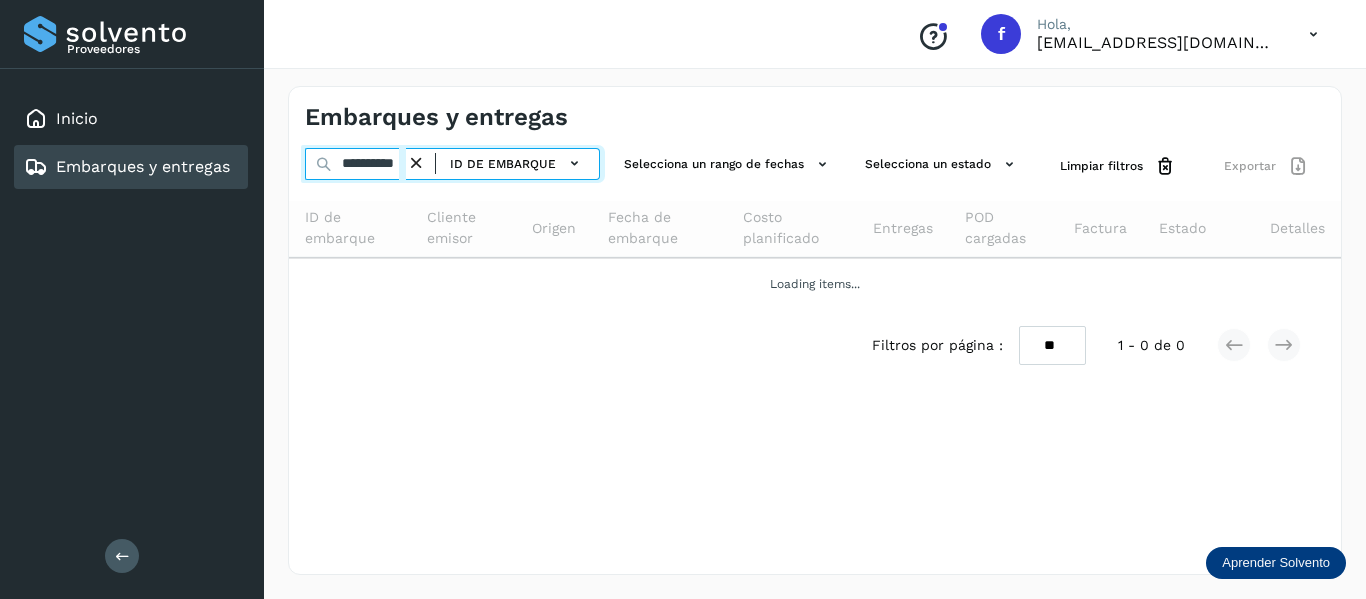 scroll, scrollTop: 0, scrollLeft: 13, axis: horizontal 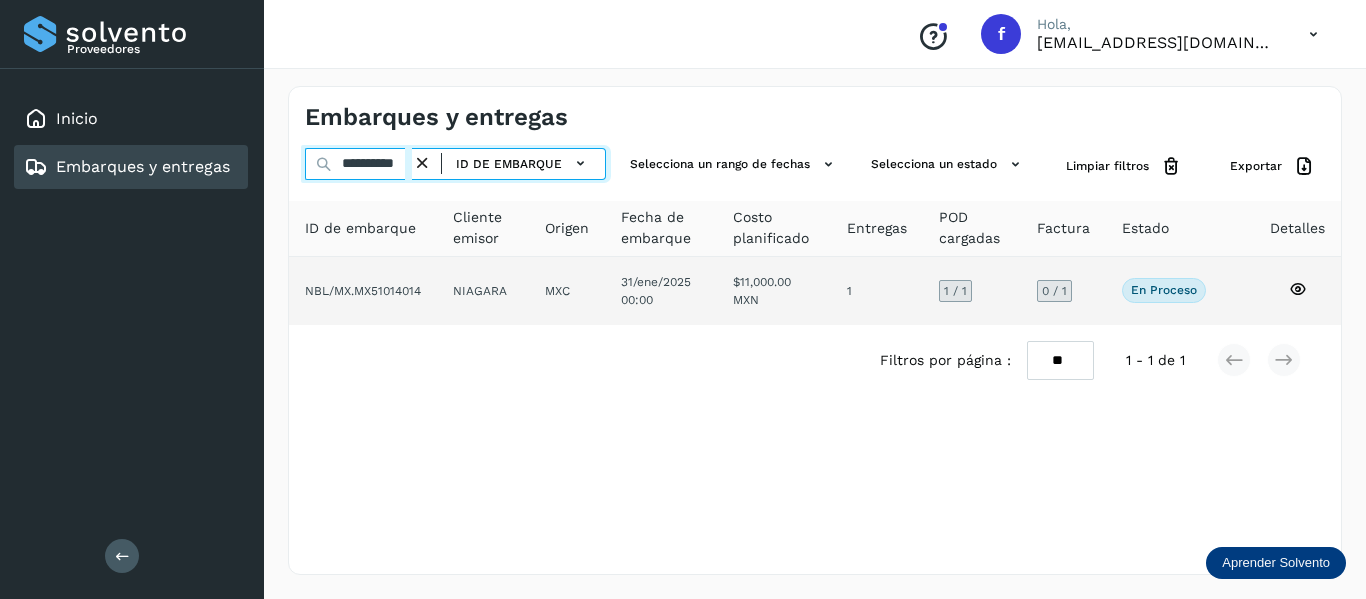 type on "**********" 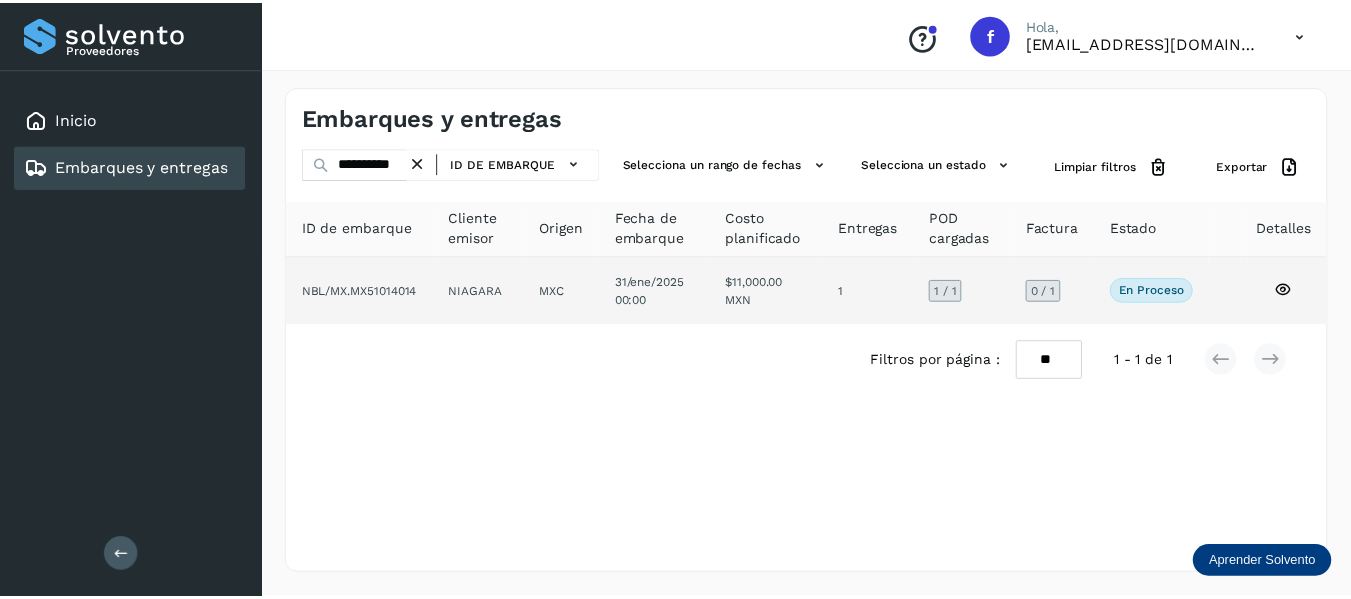 scroll, scrollTop: 0, scrollLeft: 0, axis: both 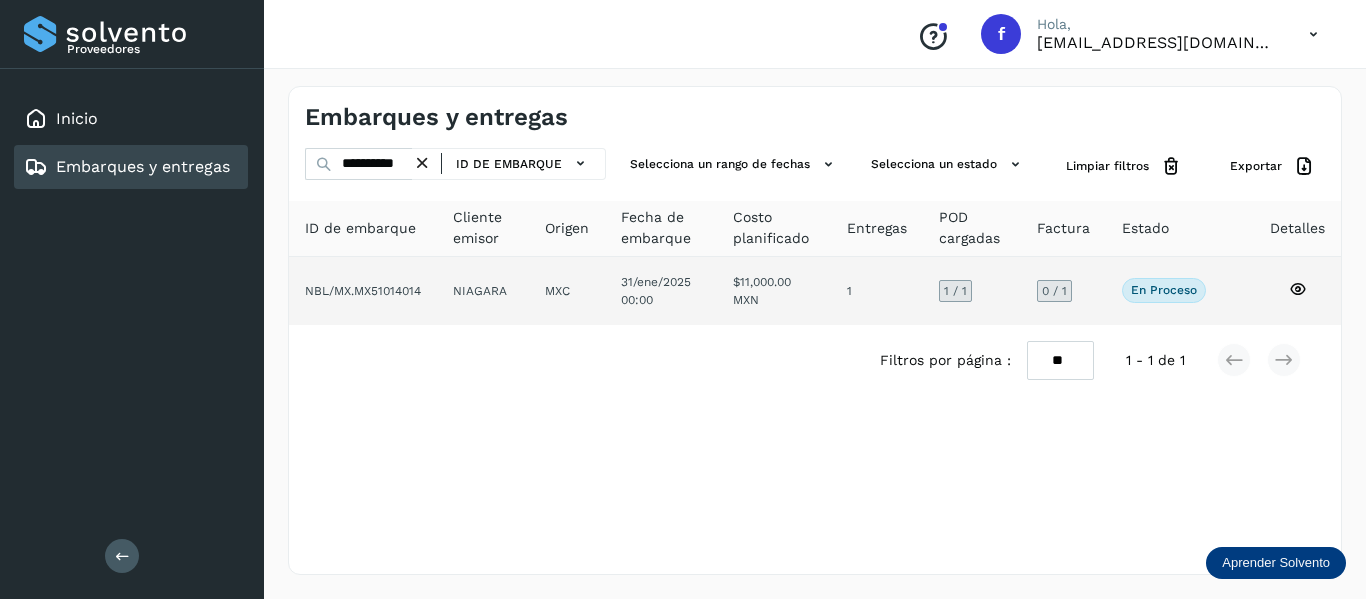 click 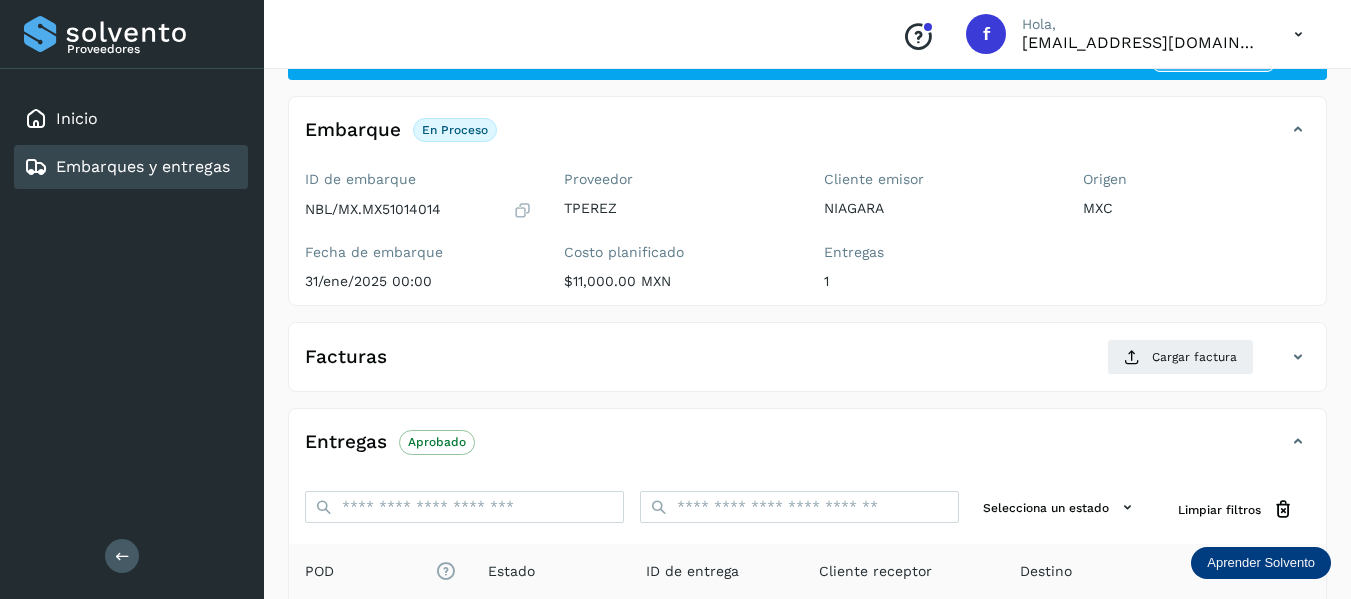scroll, scrollTop: 300, scrollLeft: 0, axis: vertical 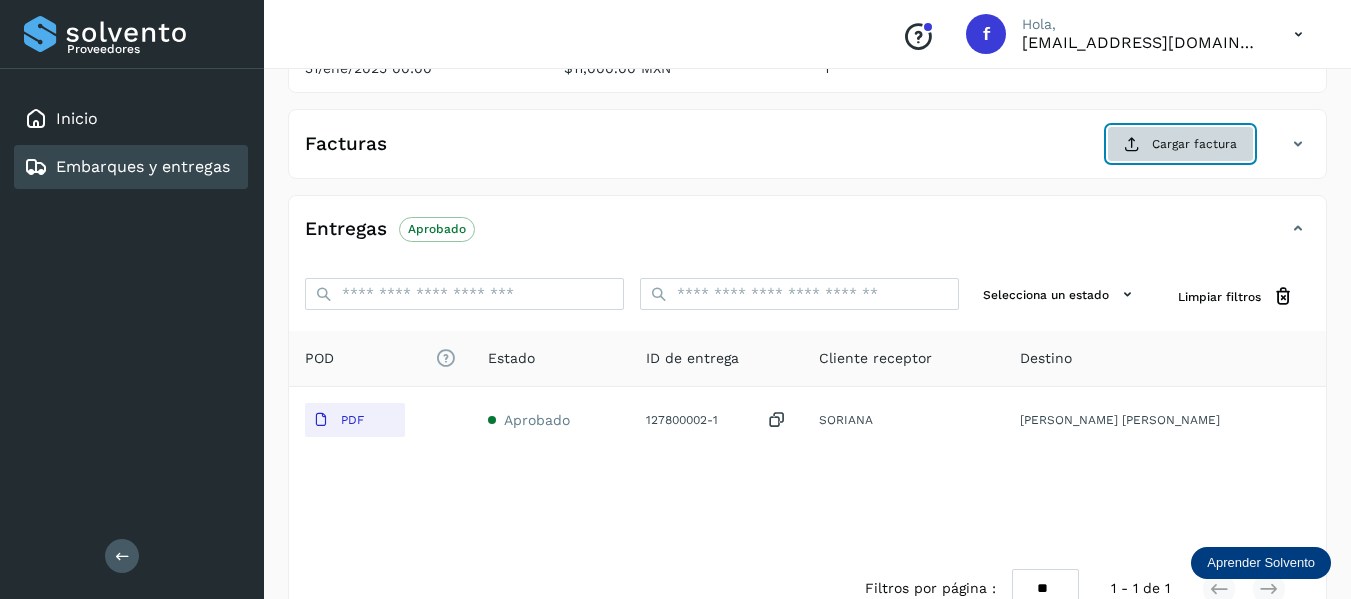 click on "Cargar factura" 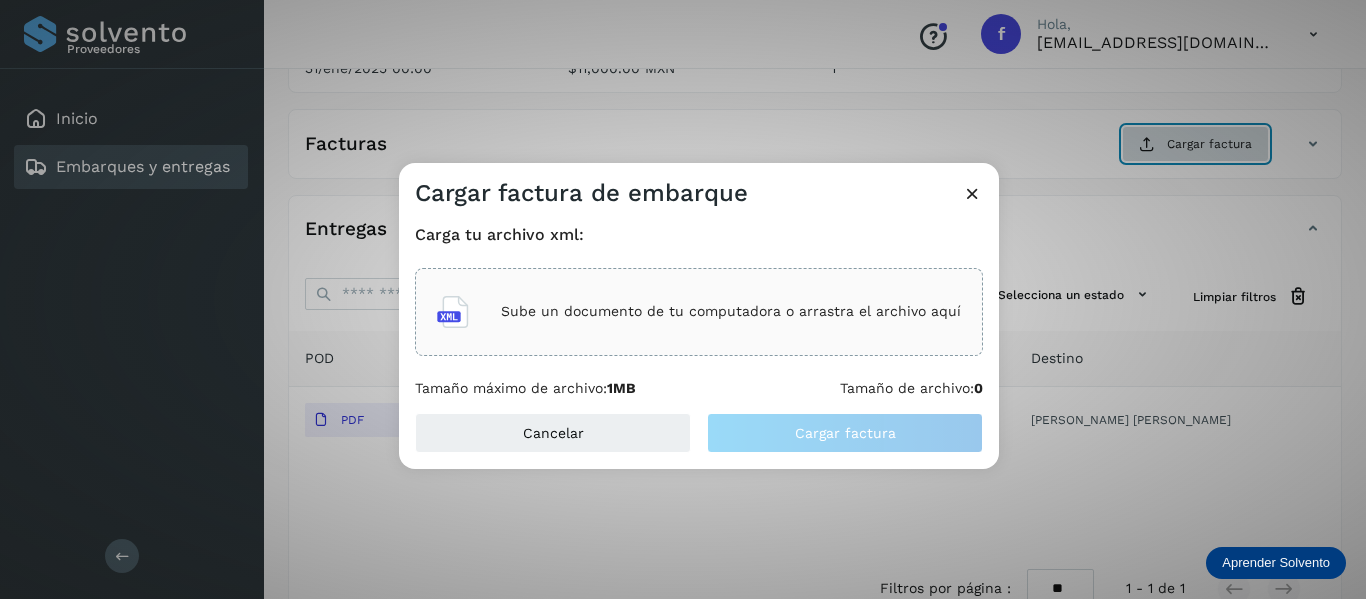 type 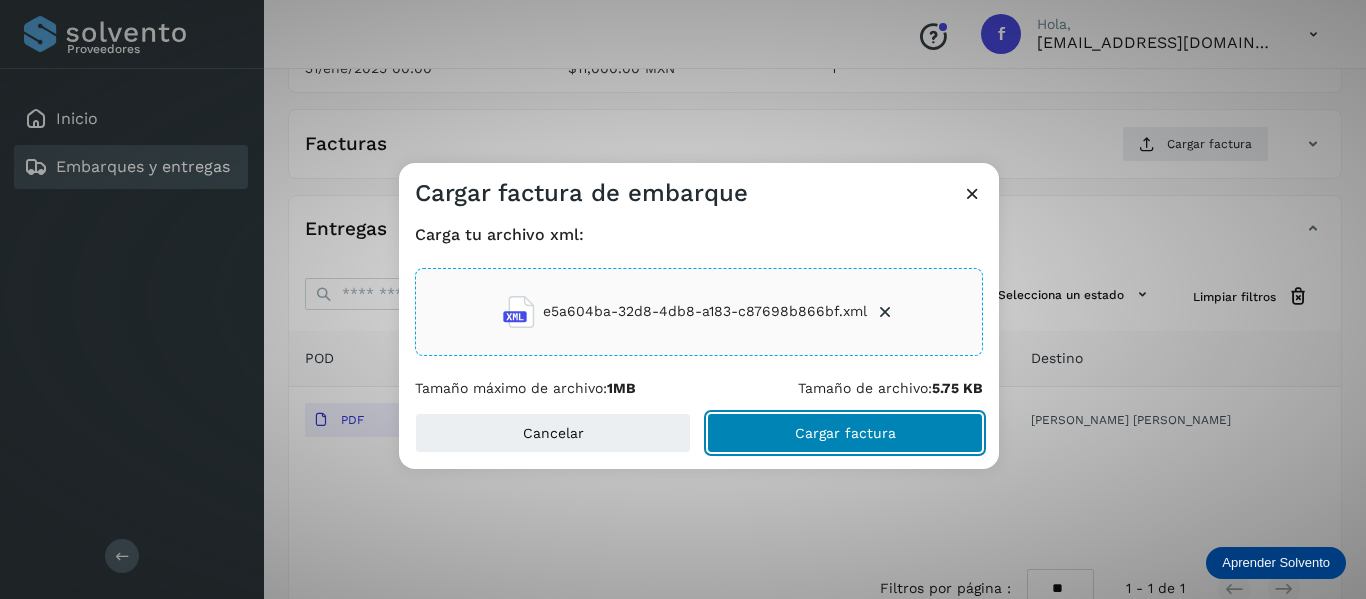 click on "Cargar factura" 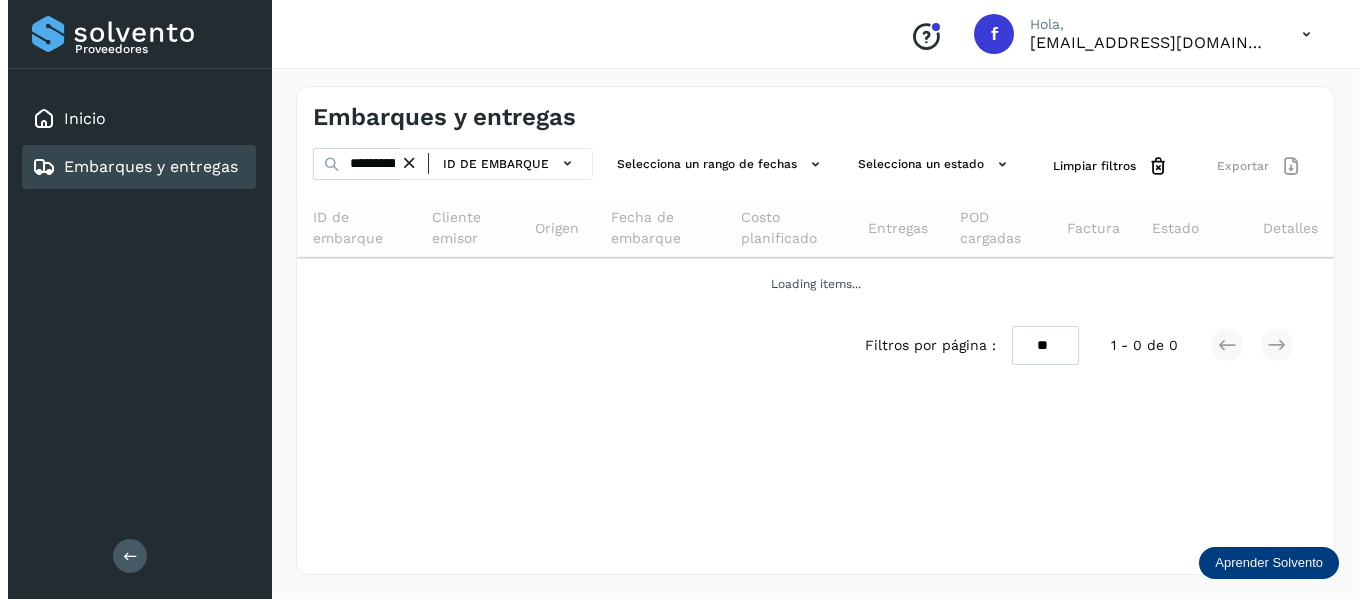 scroll, scrollTop: 0, scrollLeft: 0, axis: both 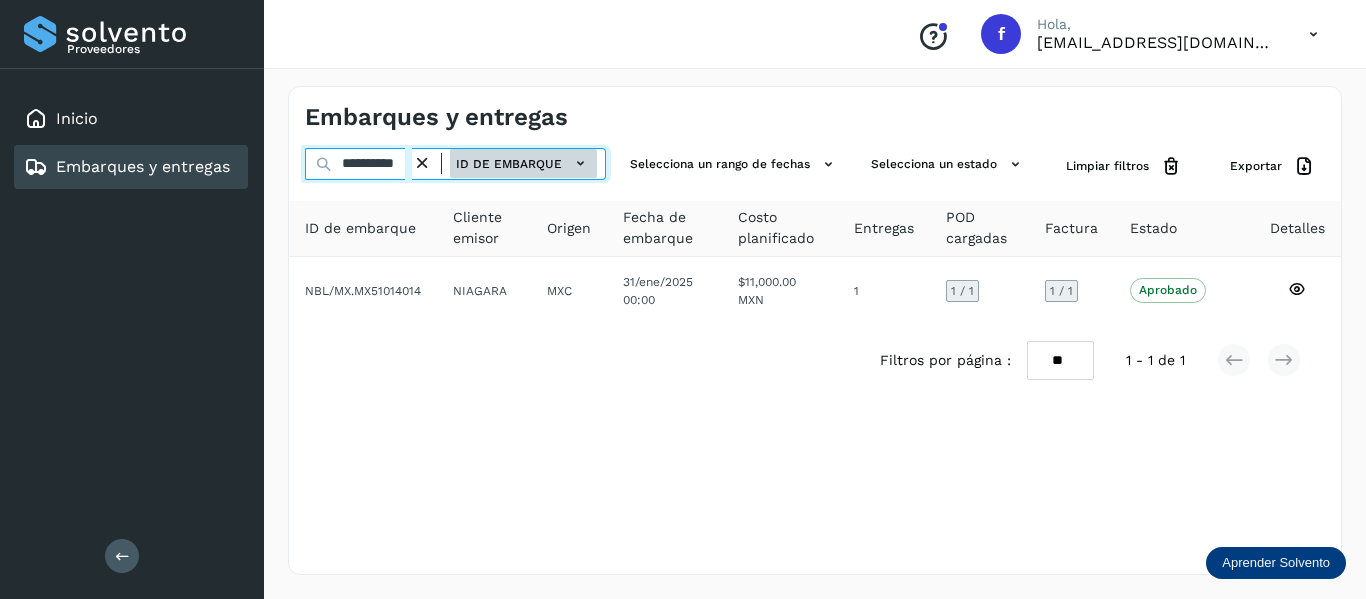 drag, startPoint x: 334, startPoint y: 162, endPoint x: 533, endPoint y: 174, distance: 199.36148 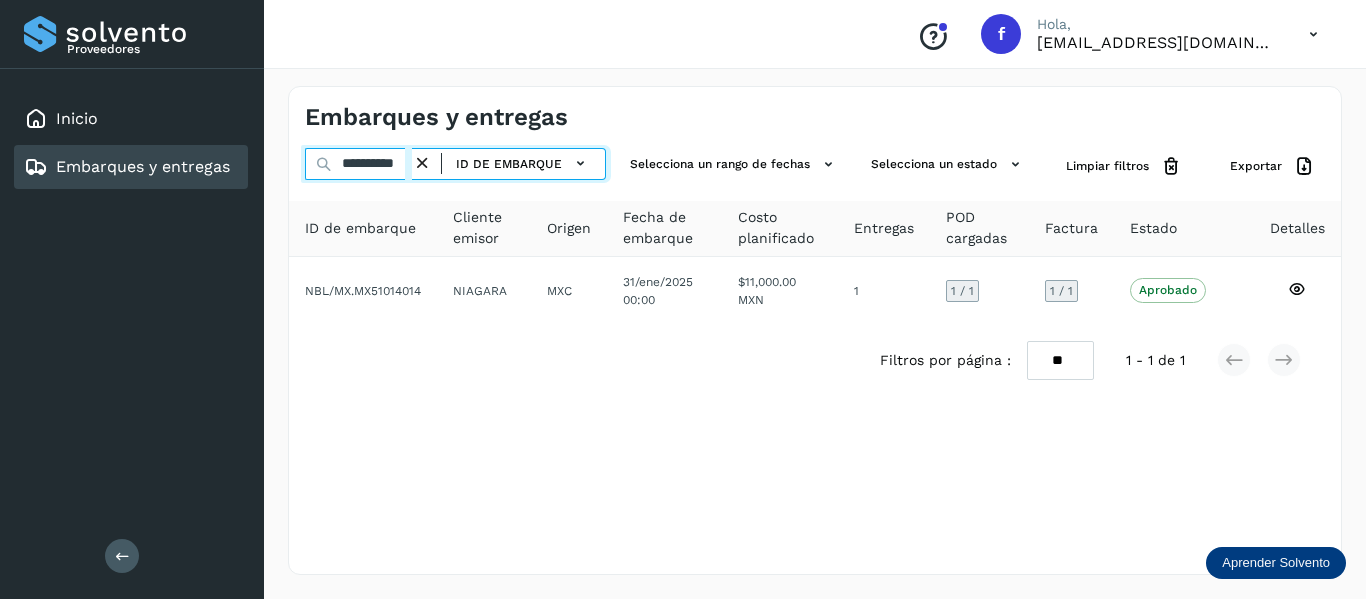 paste 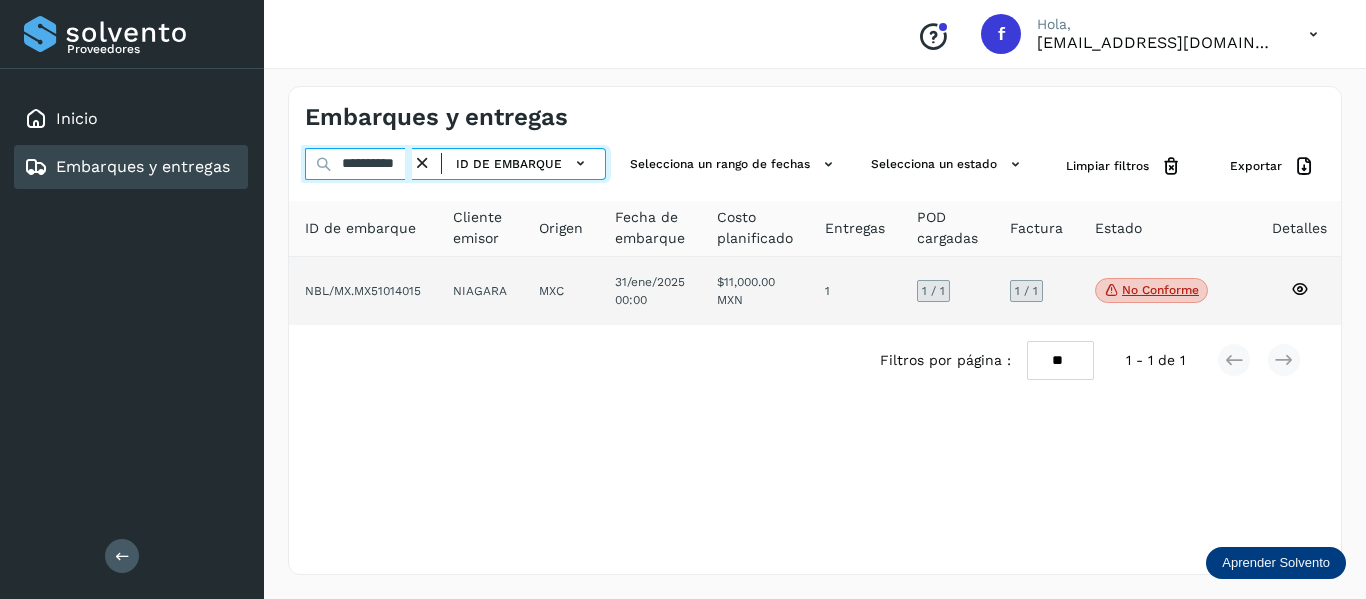 type on "**********" 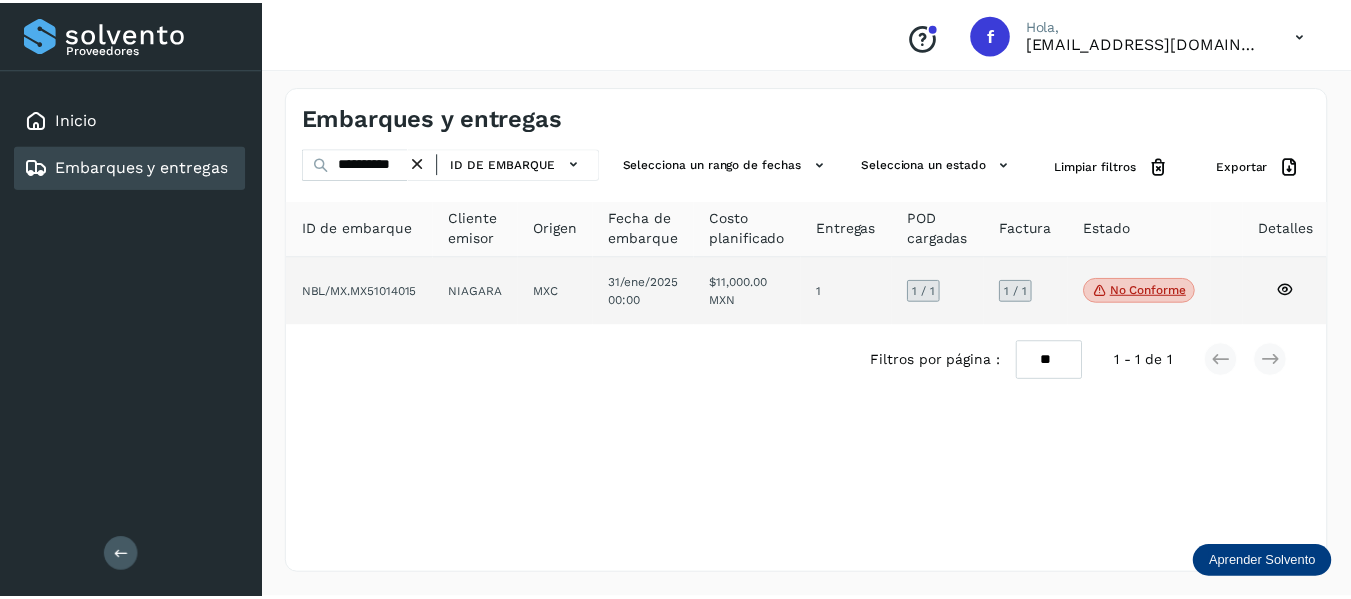 scroll, scrollTop: 0, scrollLeft: 0, axis: both 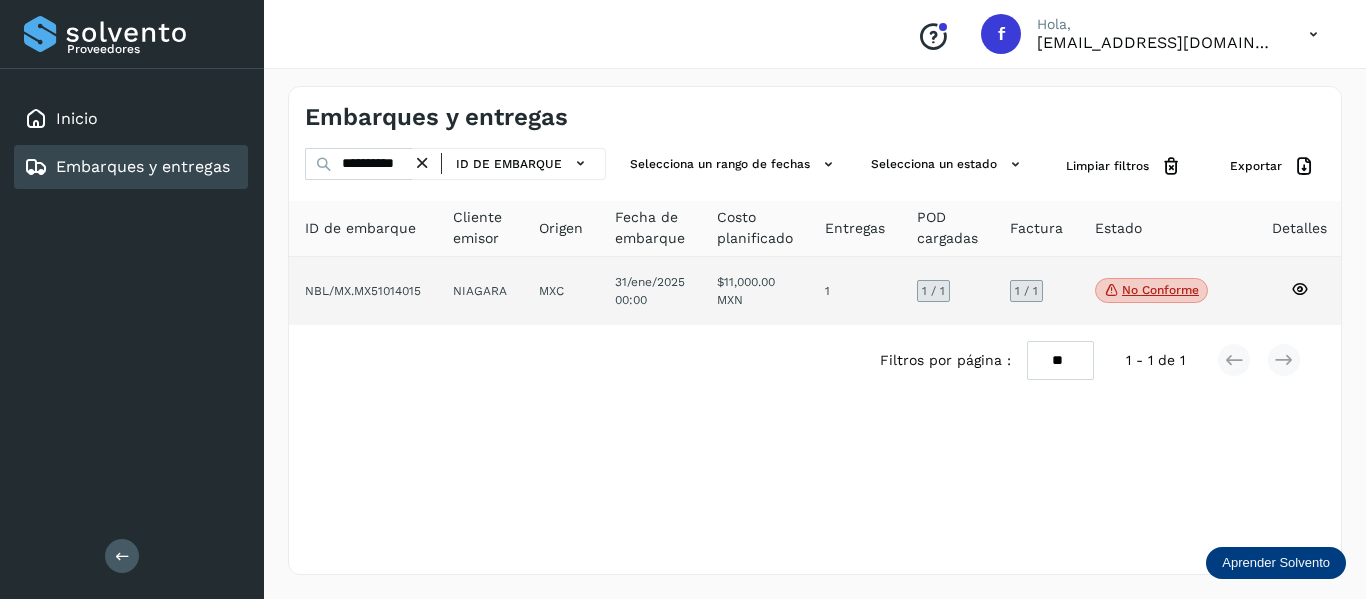 click 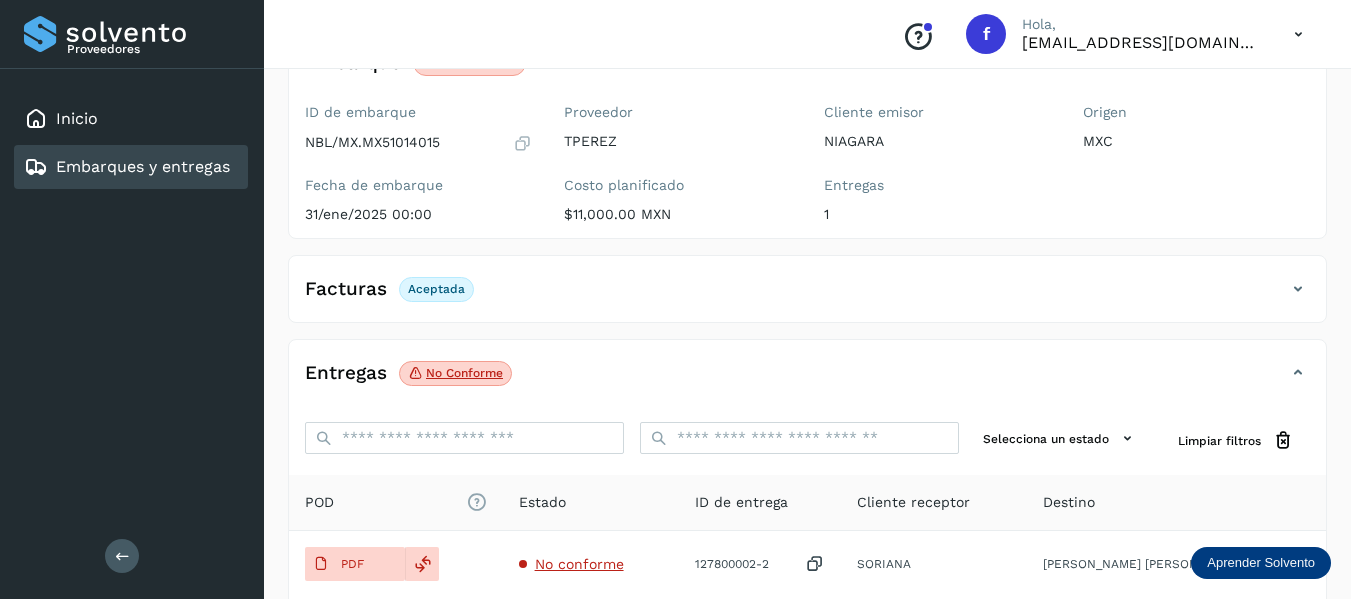 scroll, scrollTop: 300, scrollLeft: 0, axis: vertical 